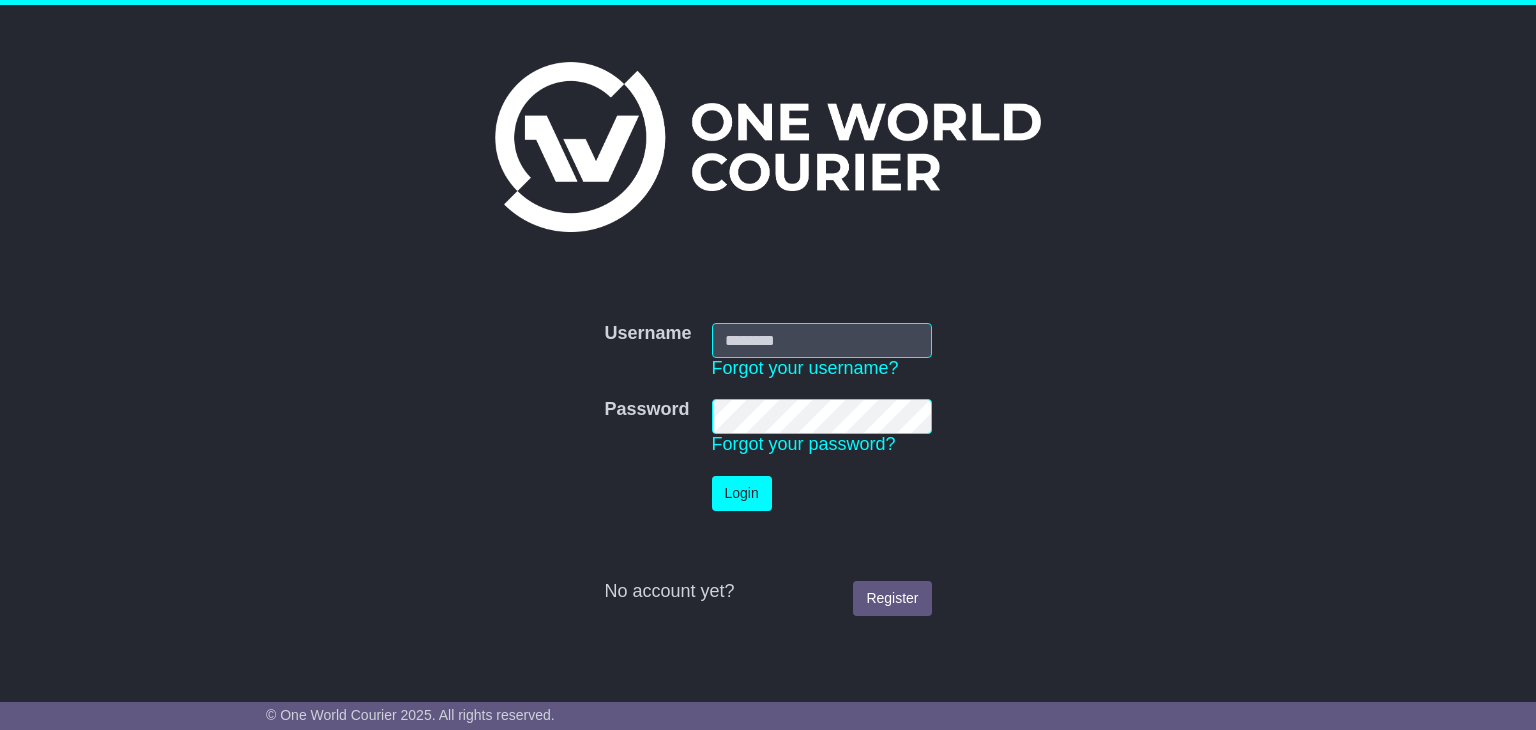 scroll, scrollTop: 0, scrollLeft: 0, axis: both 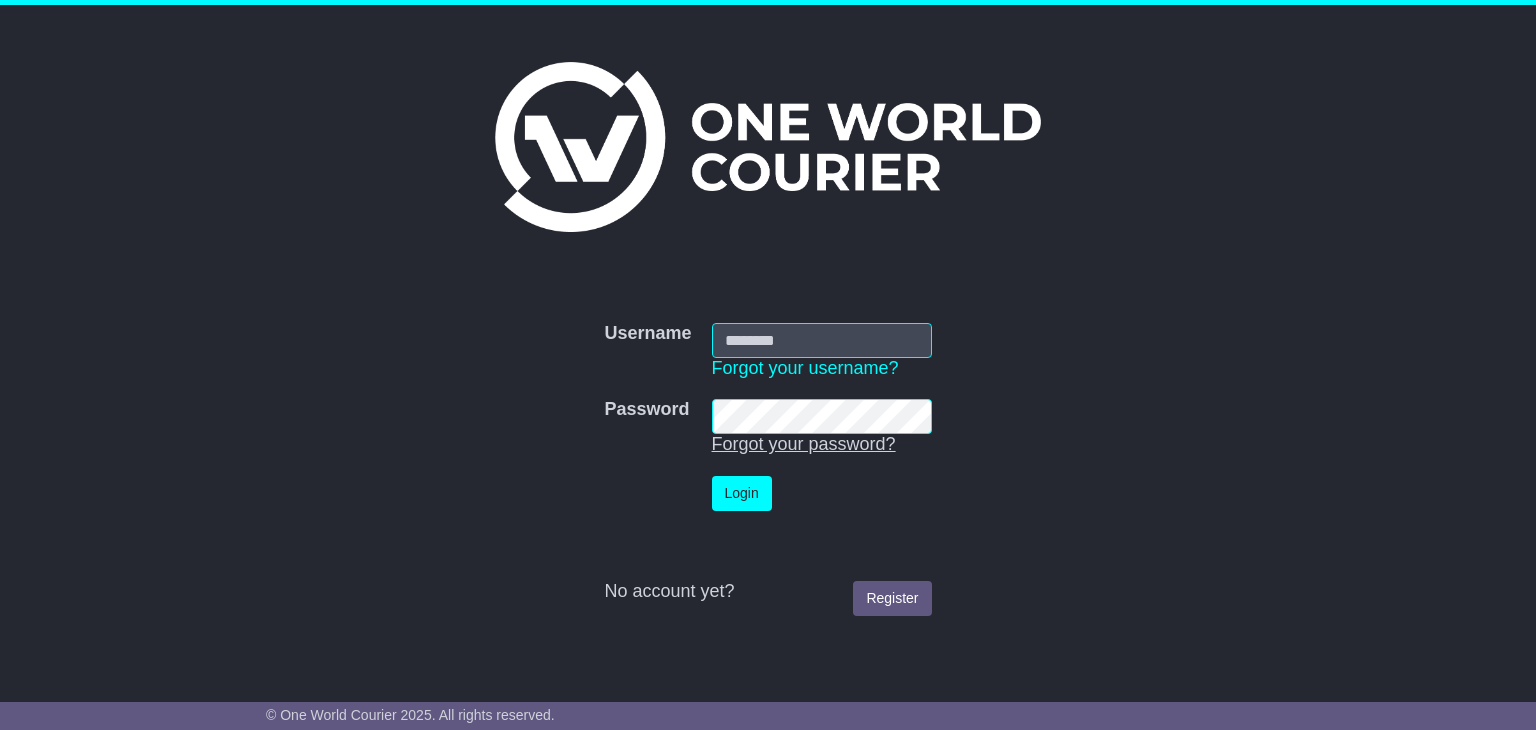 type on "**********" 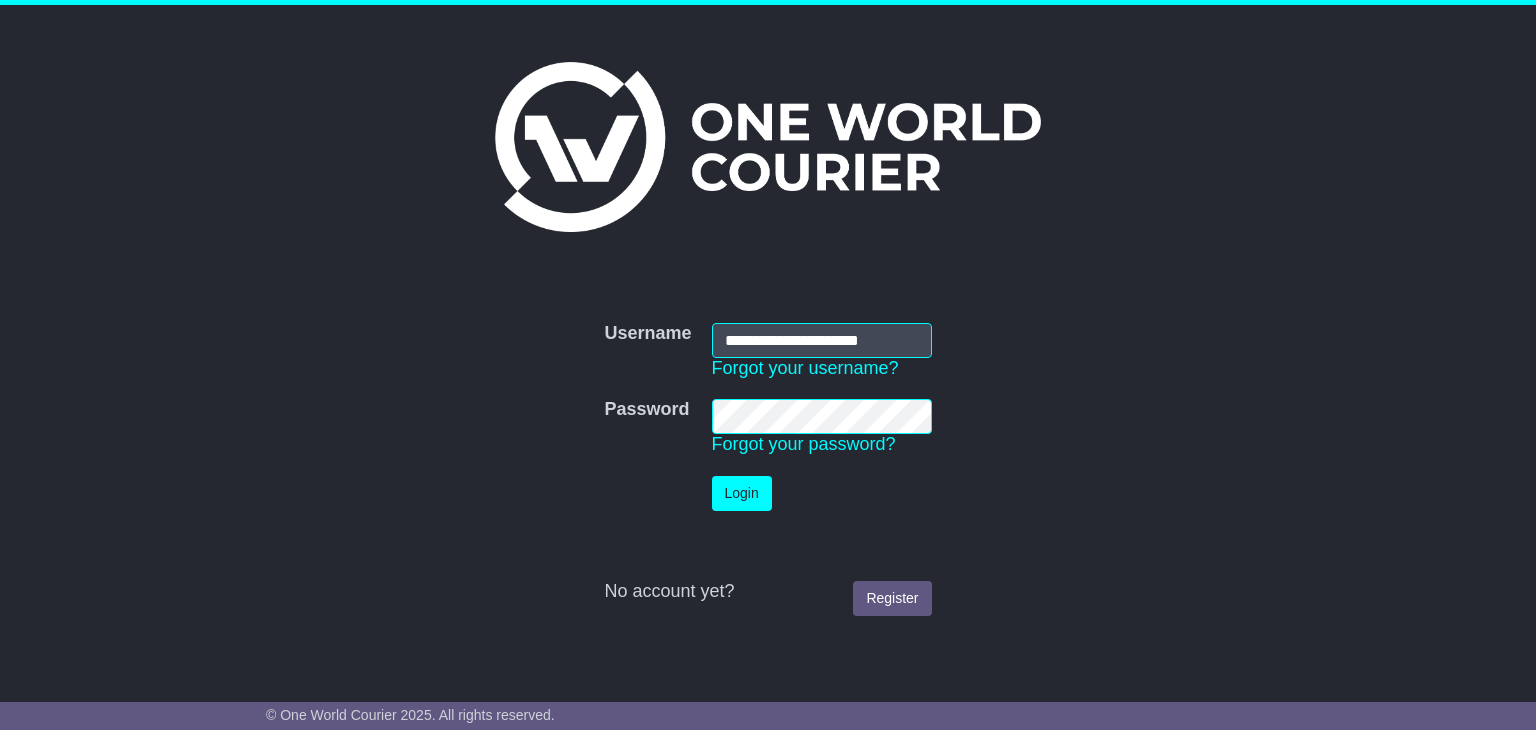 click on "**********" at bounding box center [768, 469] 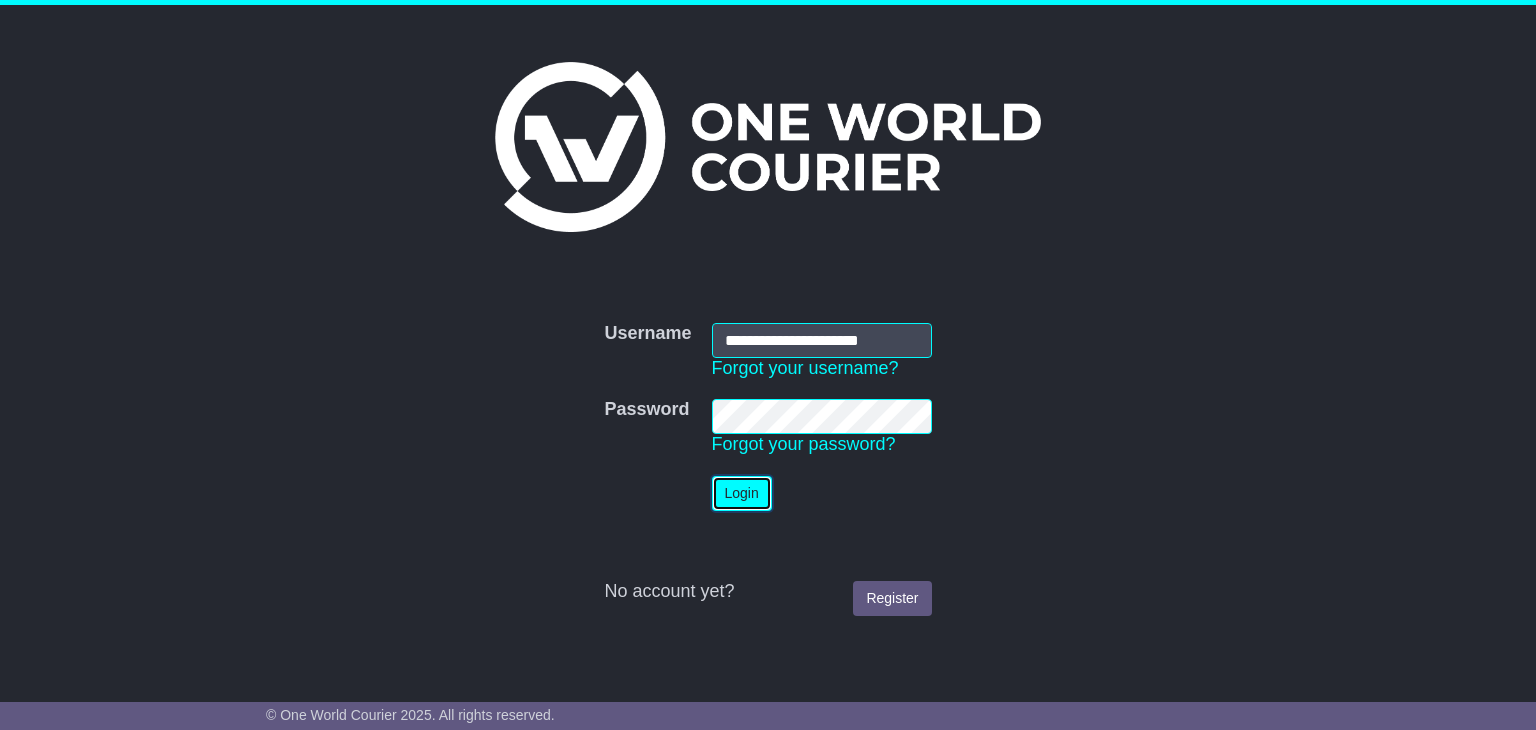 click on "Login" at bounding box center (742, 493) 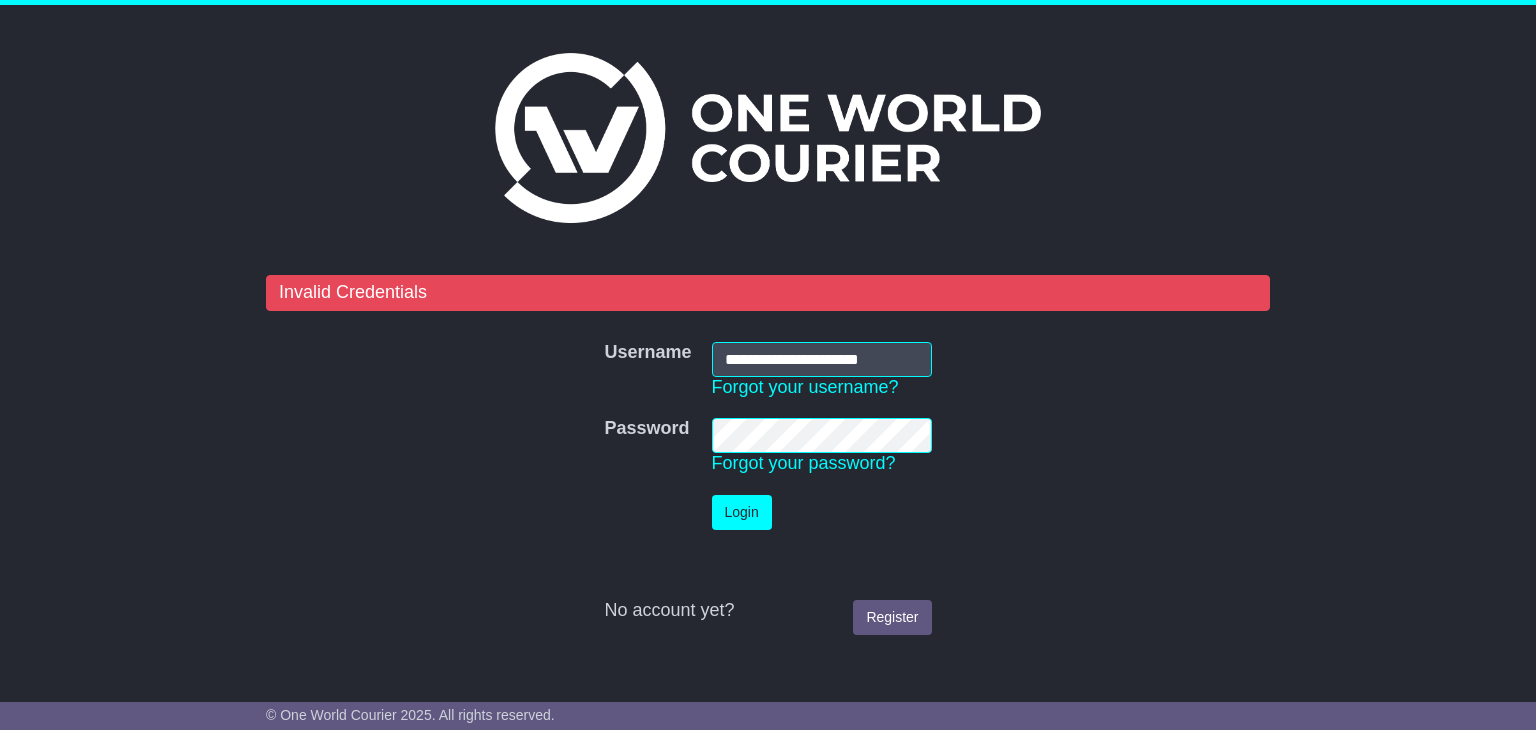 click on "Password
Password
Forgot your password?" at bounding box center (767, 446) 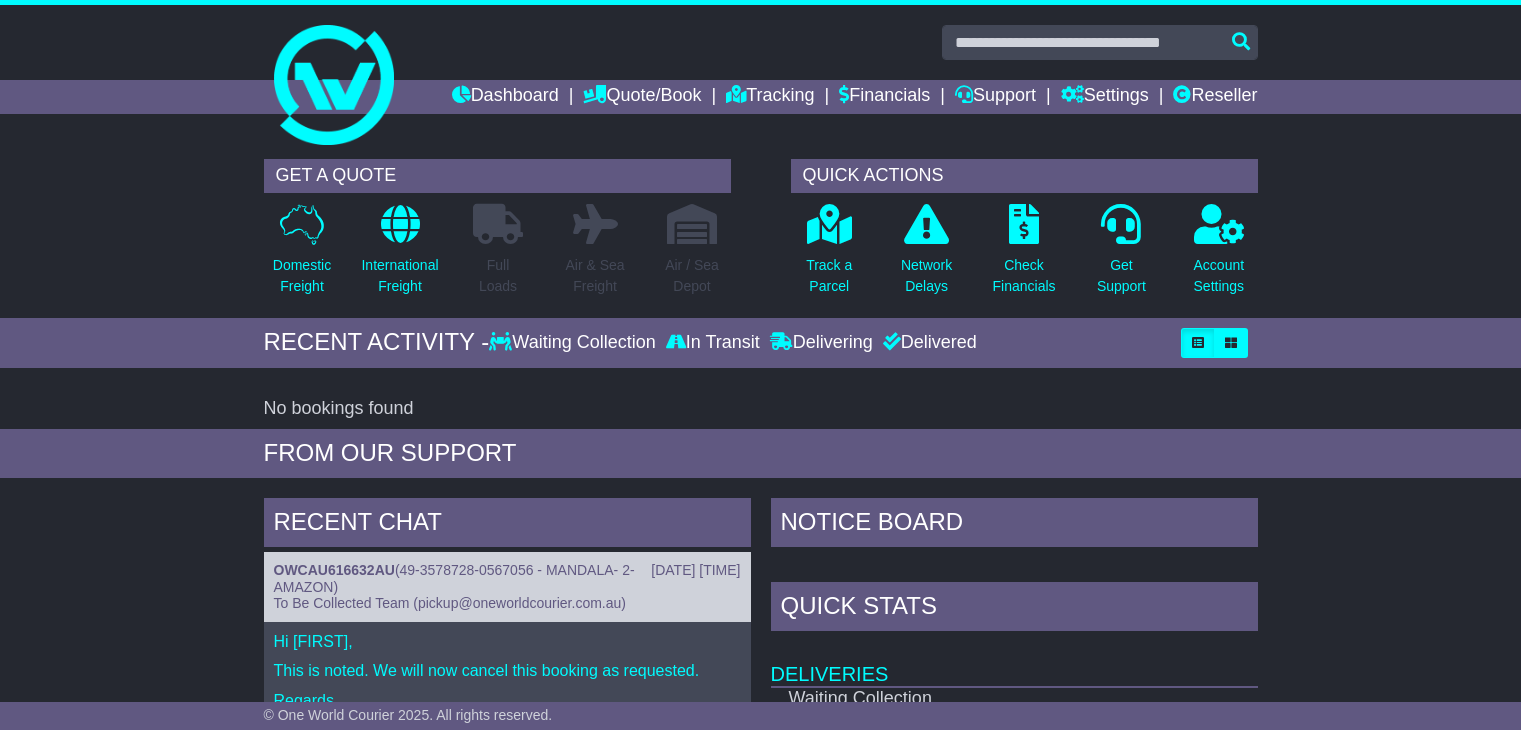 scroll, scrollTop: 0, scrollLeft: 0, axis: both 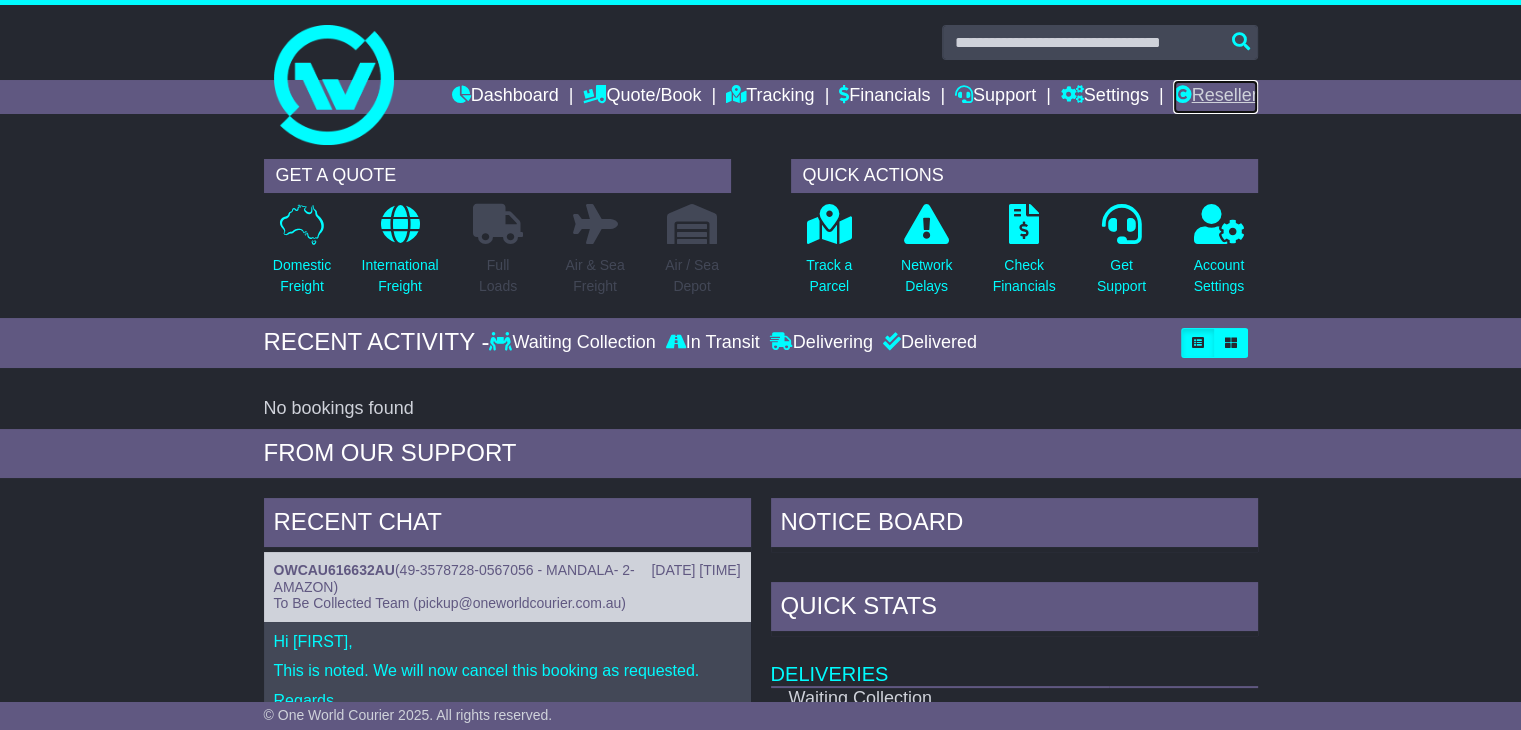 click on "Reseller" at bounding box center [1215, 97] 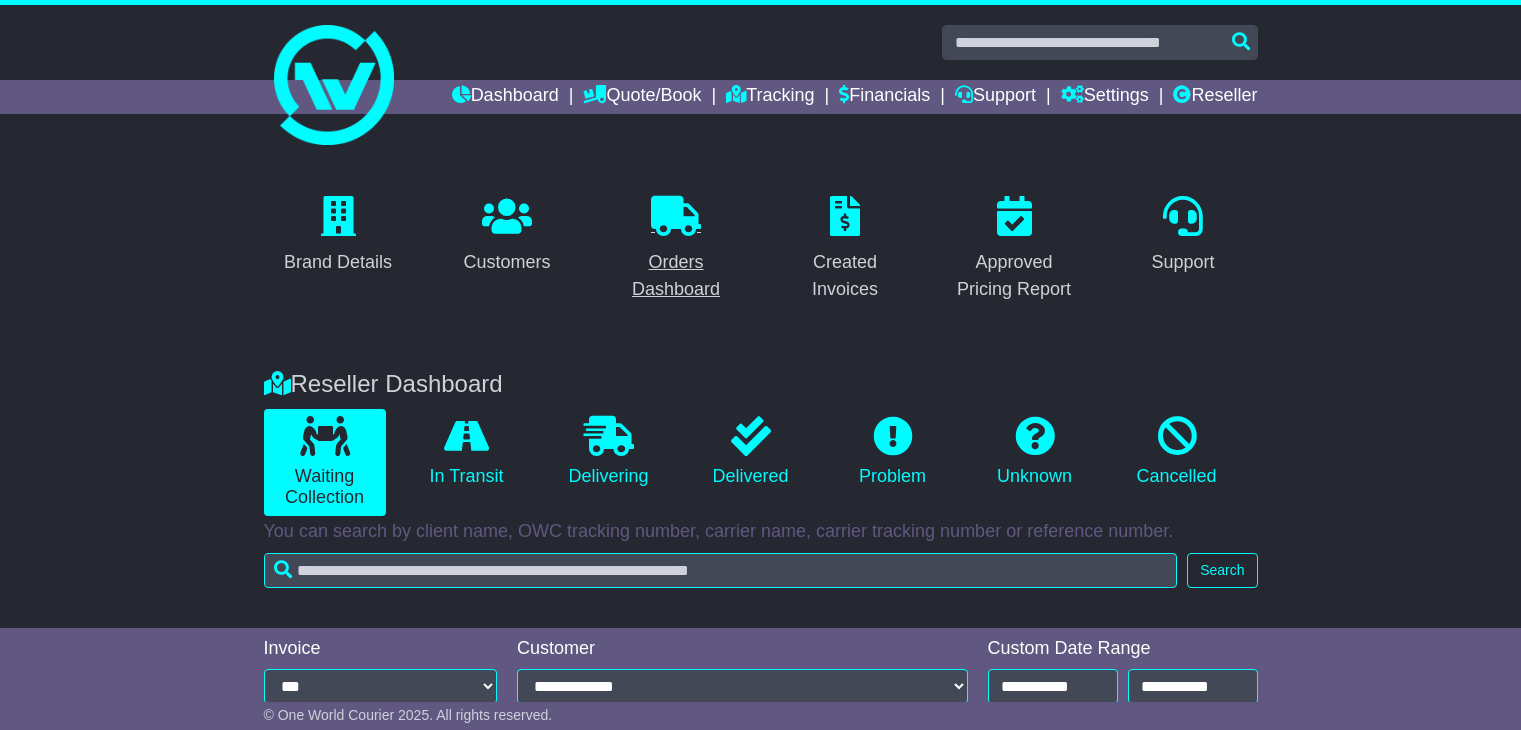 scroll, scrollTop: 0, scrollLeft: 0, axis: both 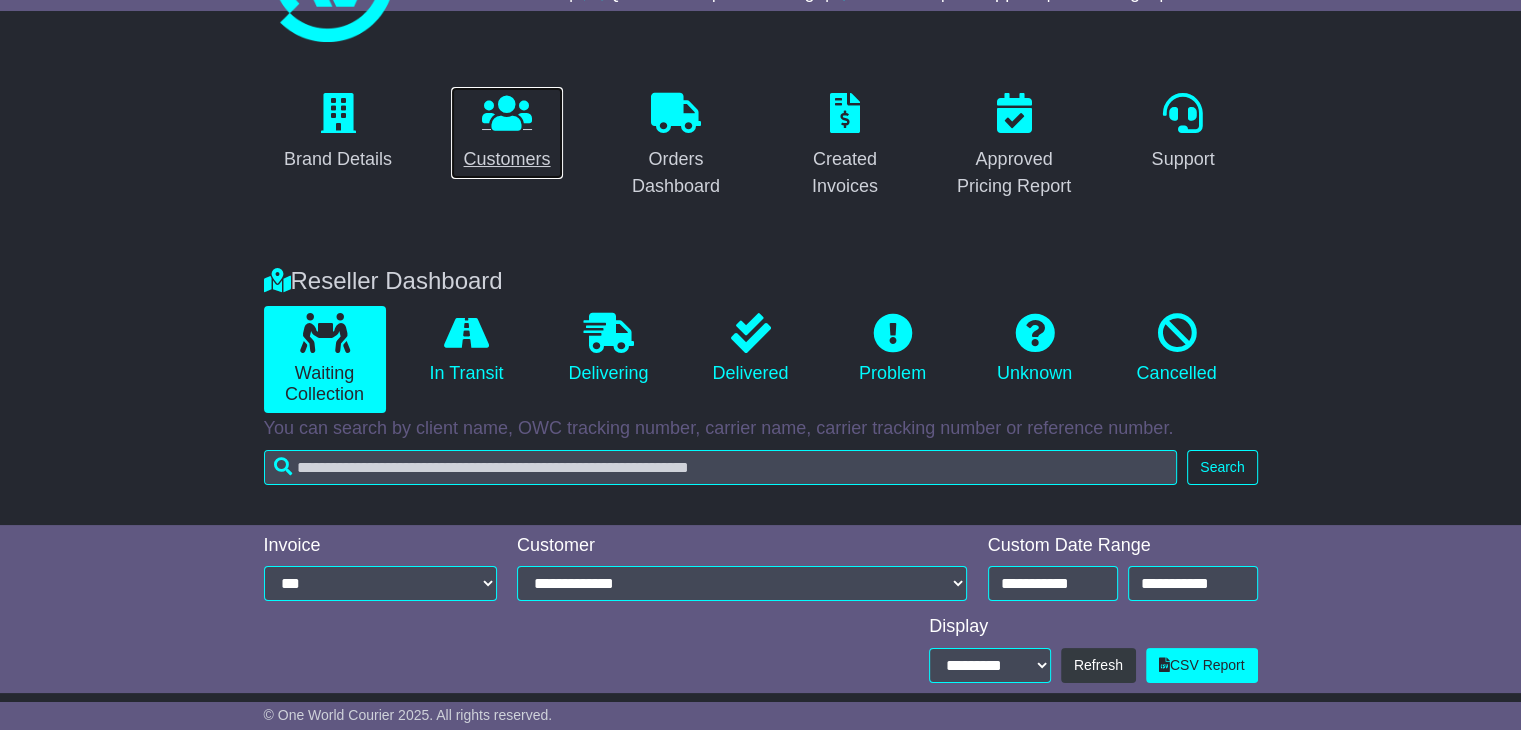 click at bounding box center [507, 113] 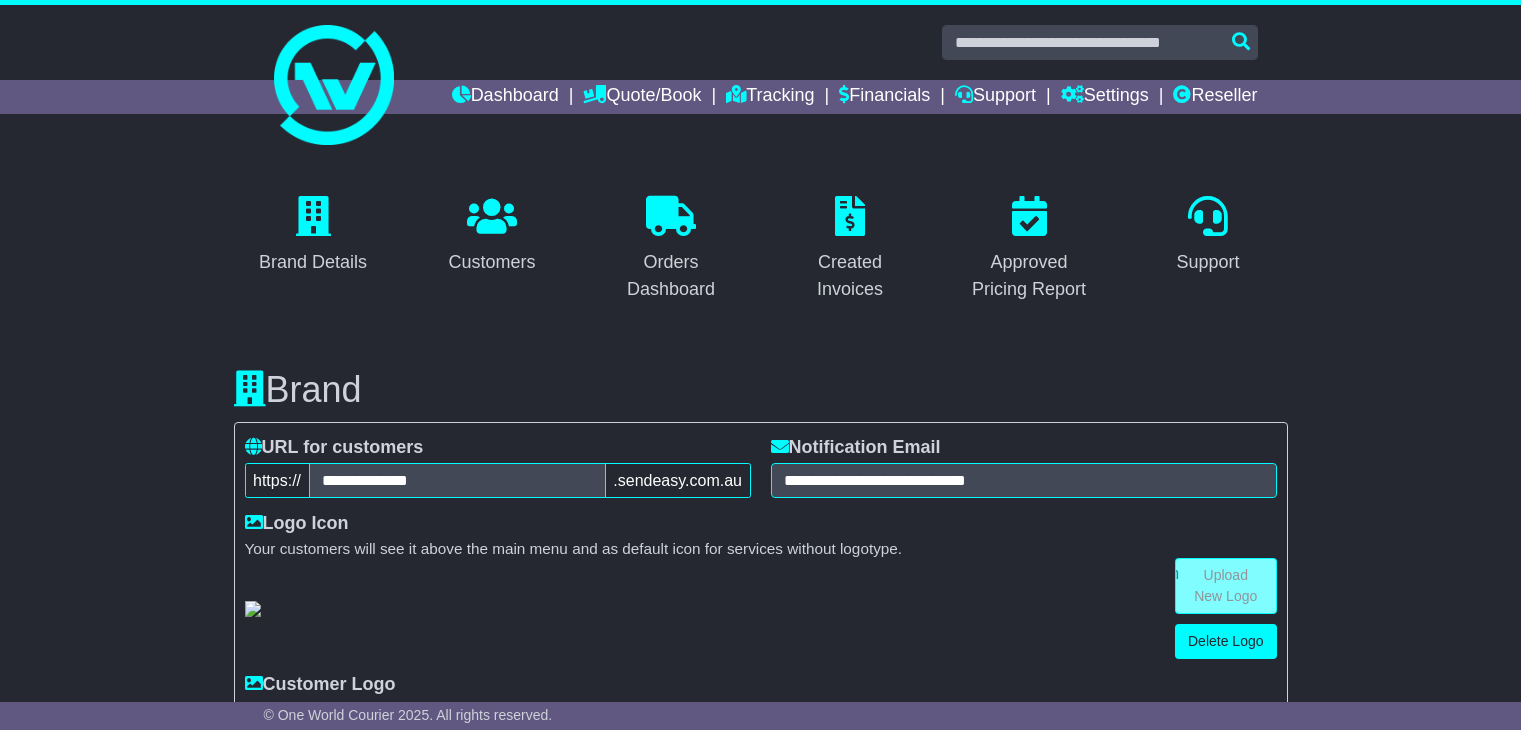 scroll, scrollTop: 1227, scrollLeft: 0, axis: vertical 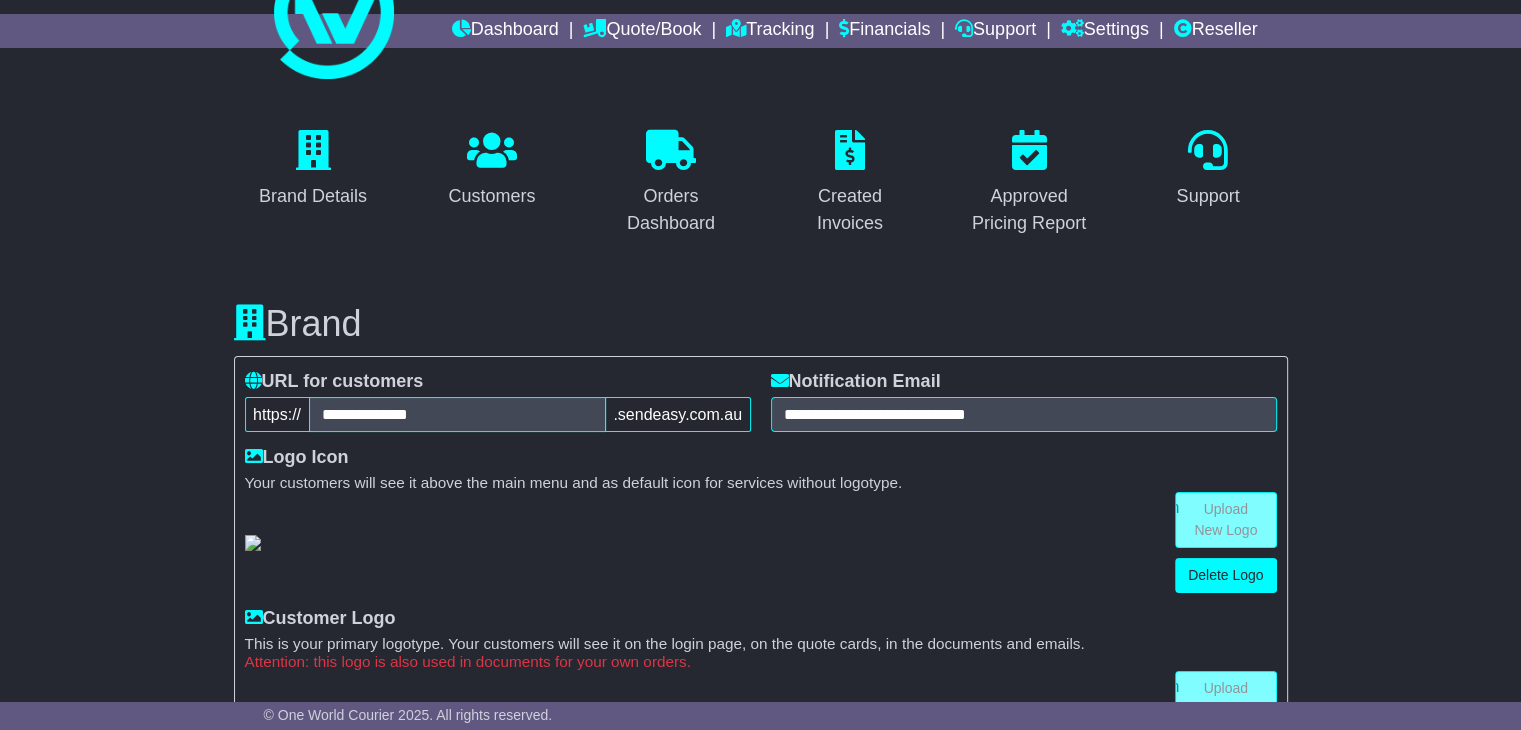 click on "**********" at bounding box center (761, 560) 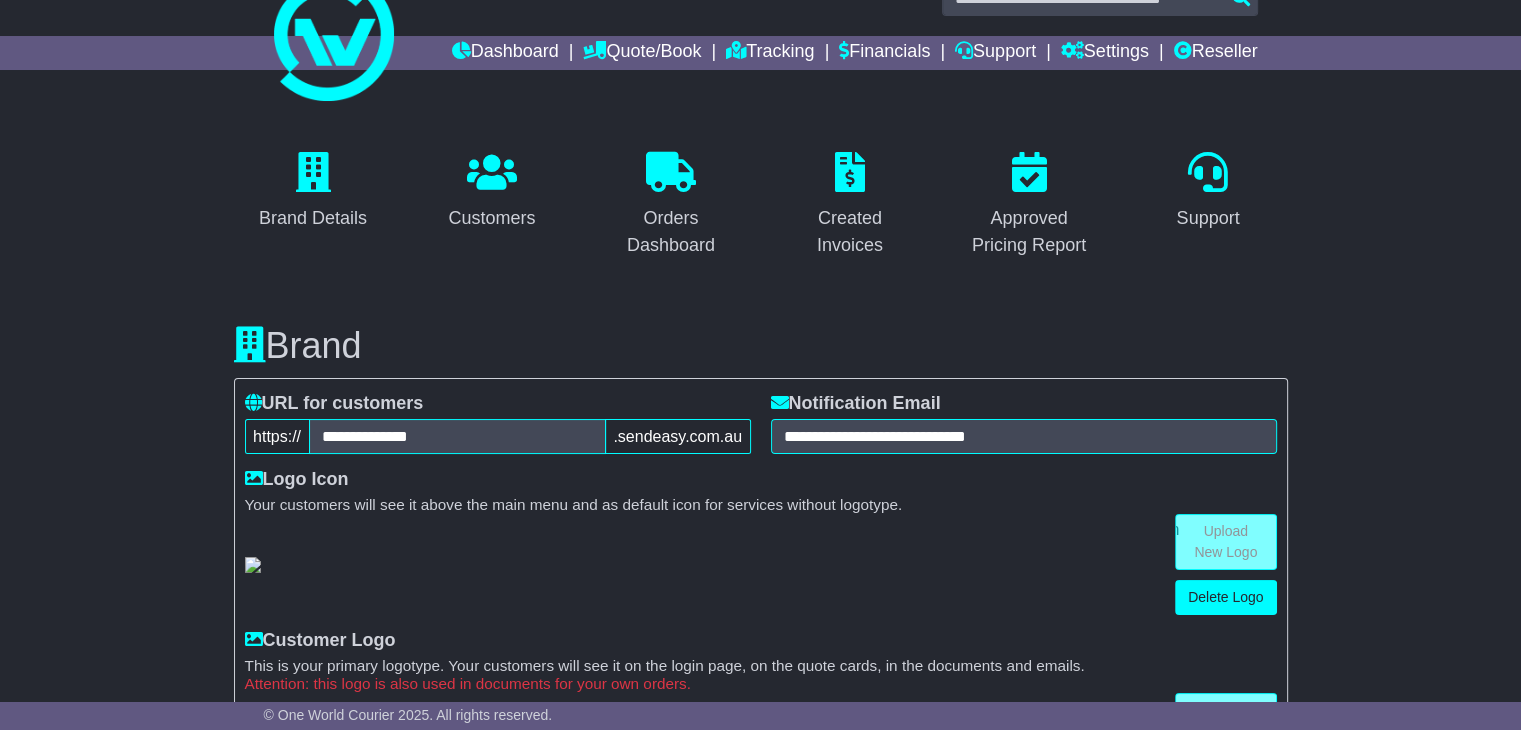 scroll, scrollTop: 43, scrollLeft: 0, axis: vertical 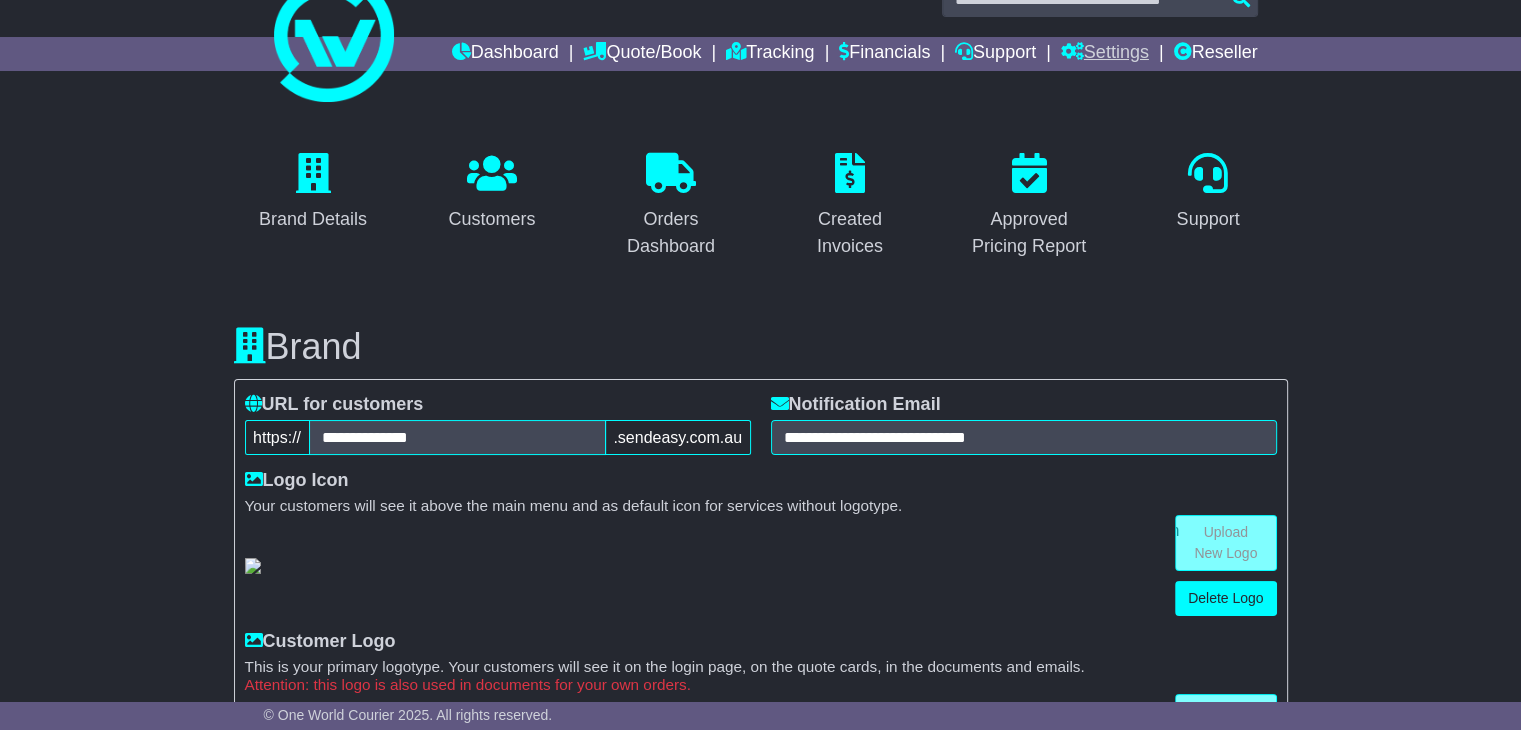 click at bounding box center (1072, 51) 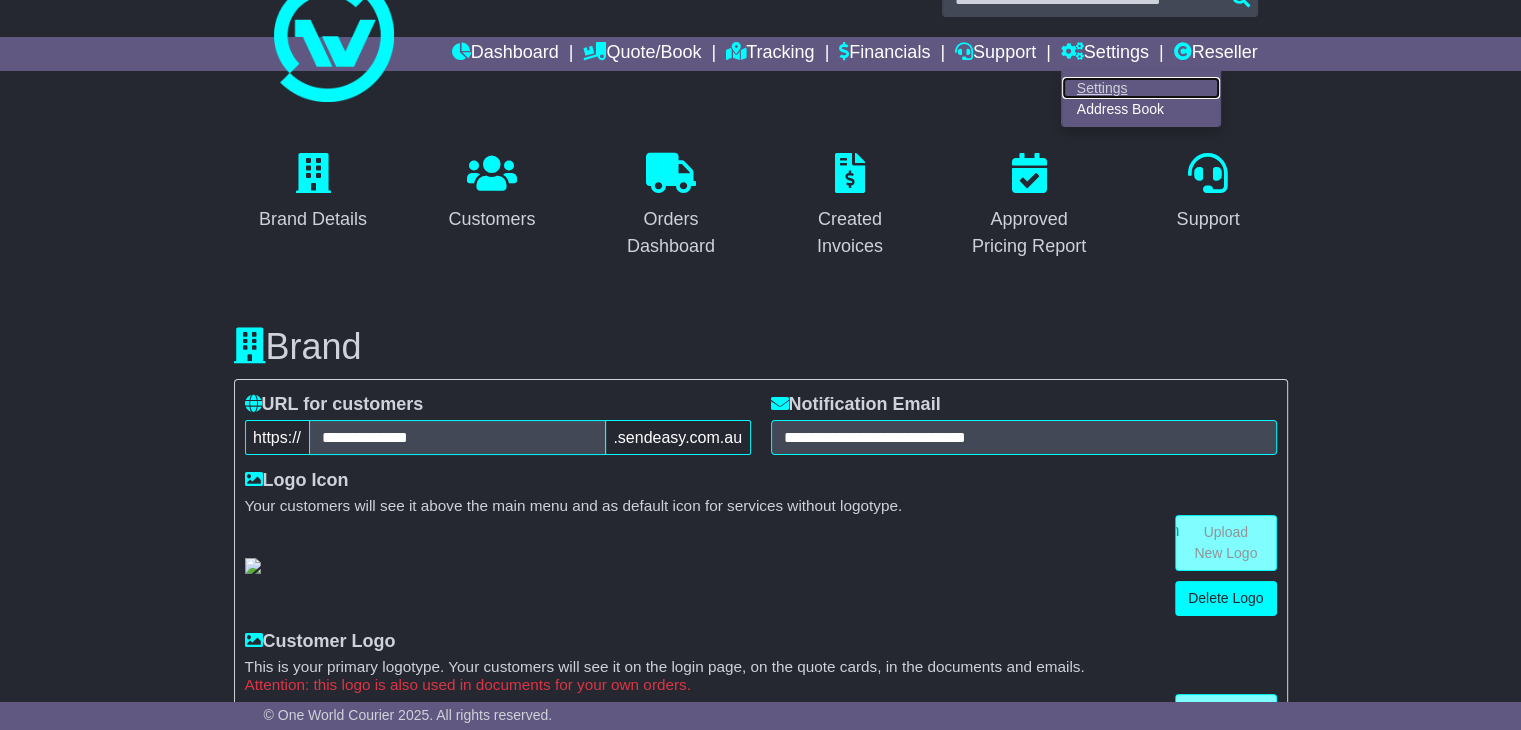 click on "Settings" at bounding box center (1141, 88) 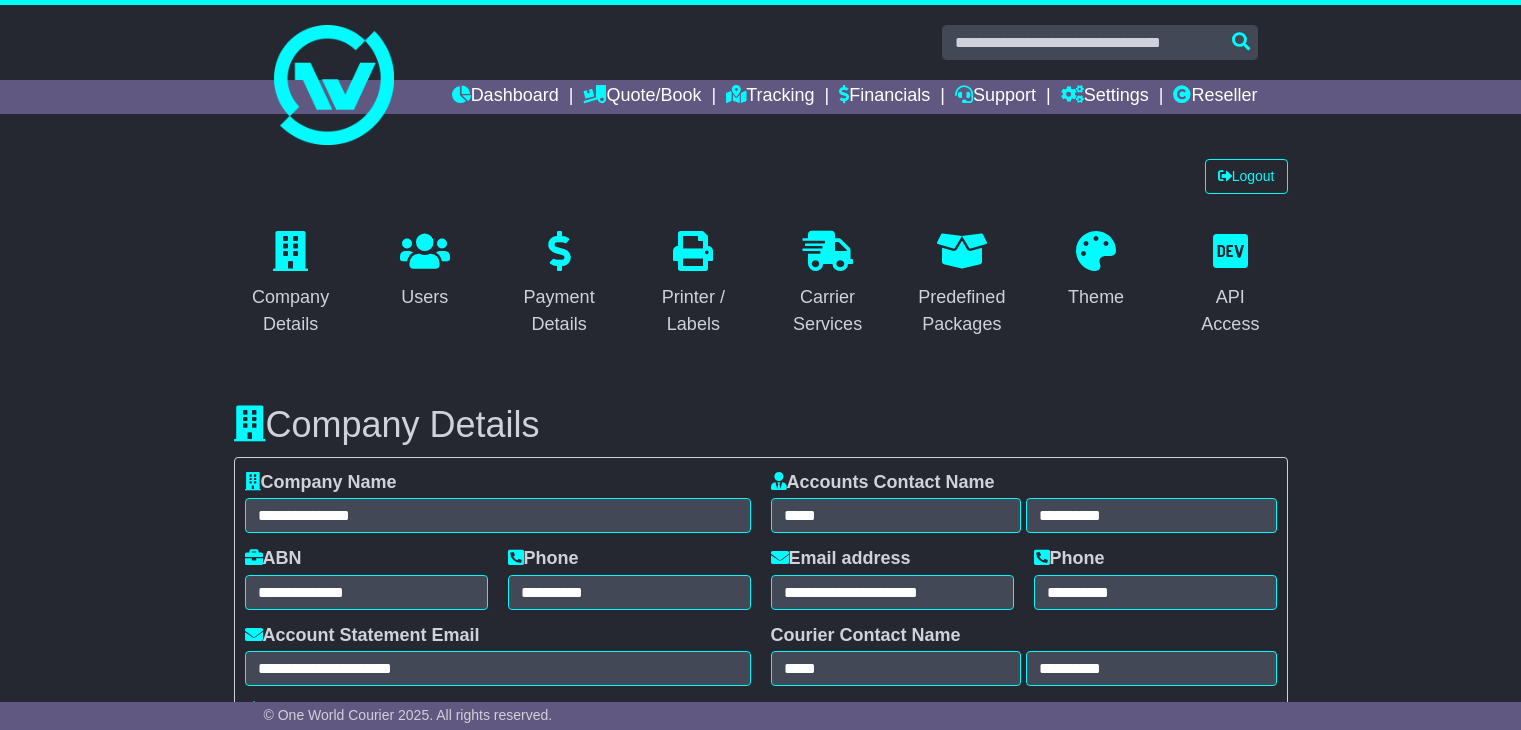 select on "**********" 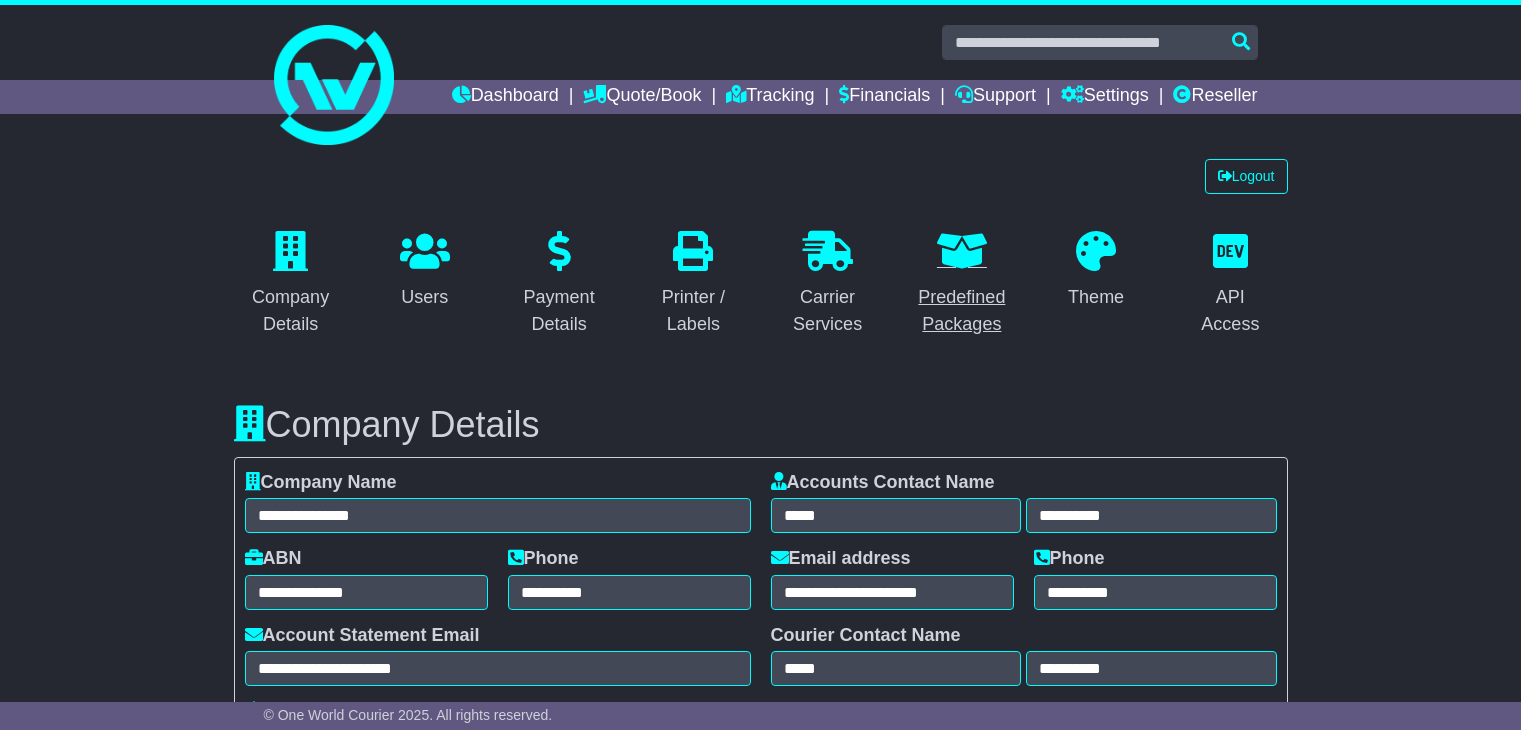 scroll, scrollTop: 0, scrollLeft: 0, axis: both 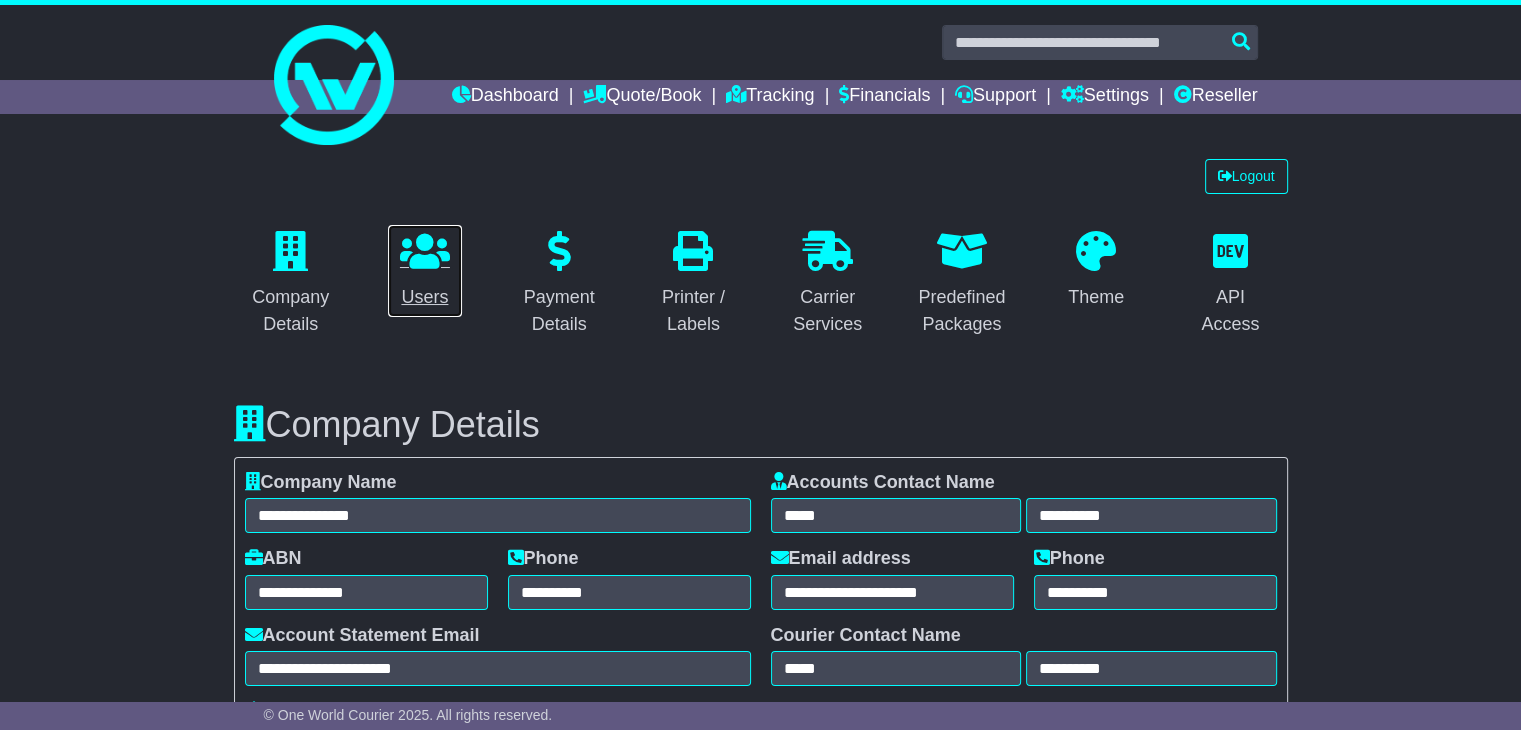 click at bounding box center [425, 251] 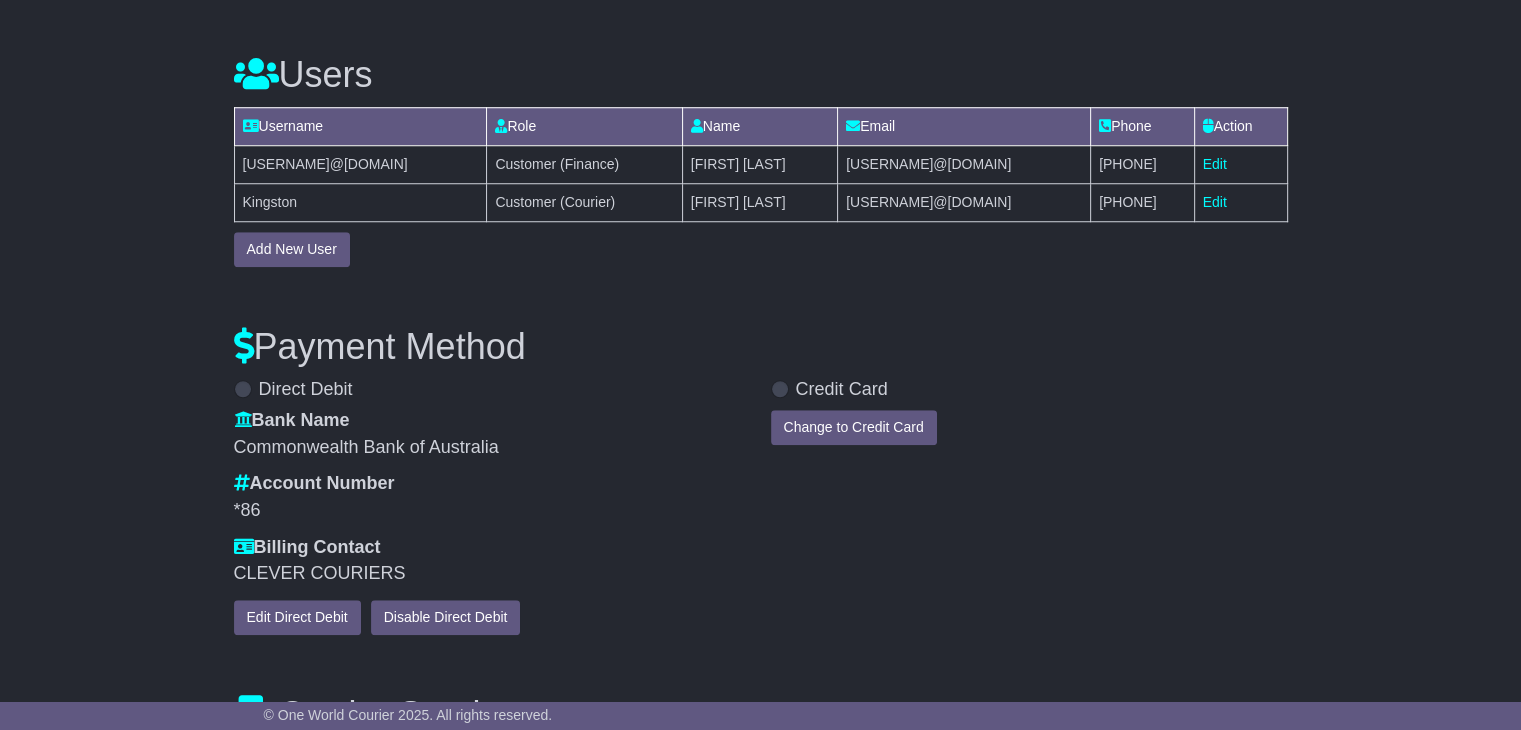 scroll, scrollTop: 1667, scrollLeft: 0, axis: vertical 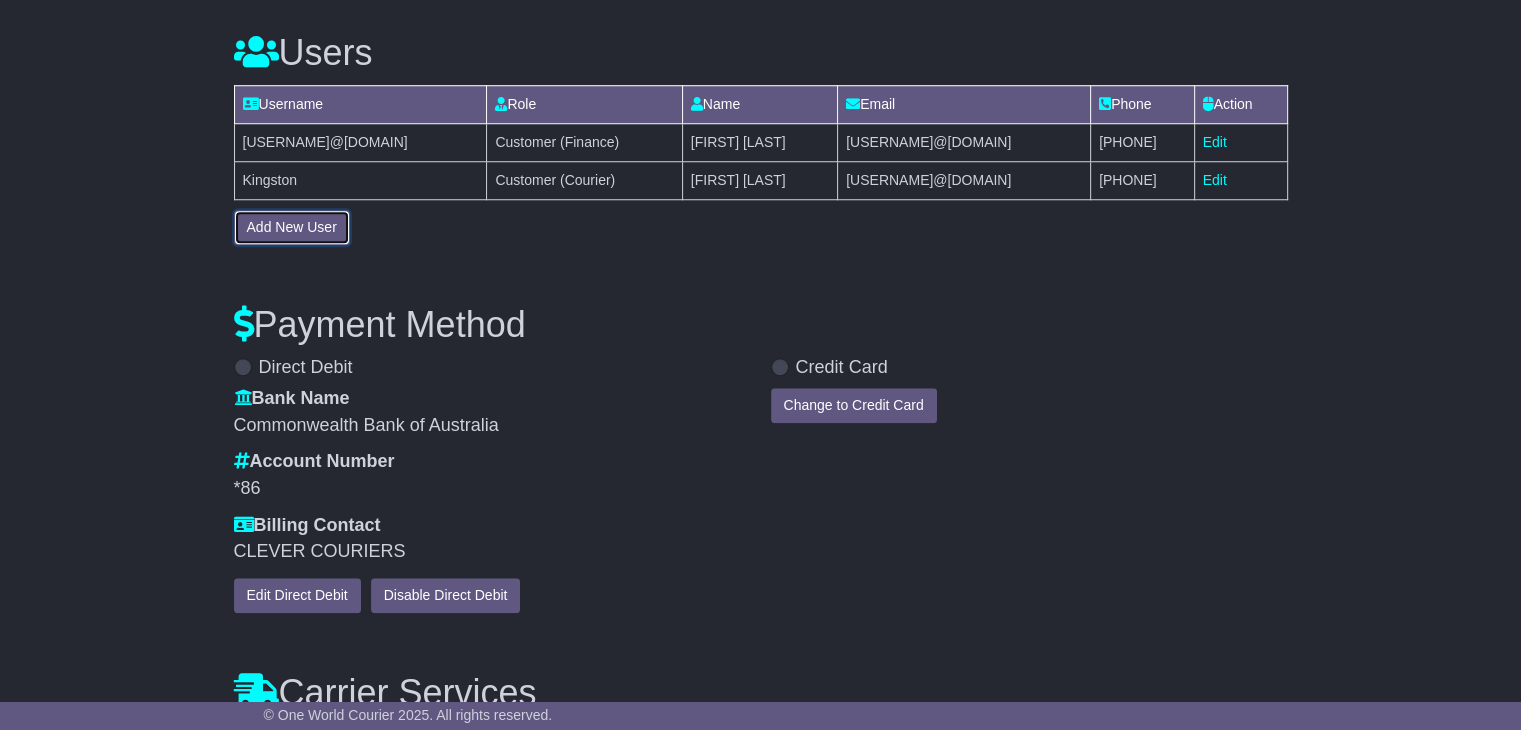 click on "Add New User" at bounding box center [292, 227] 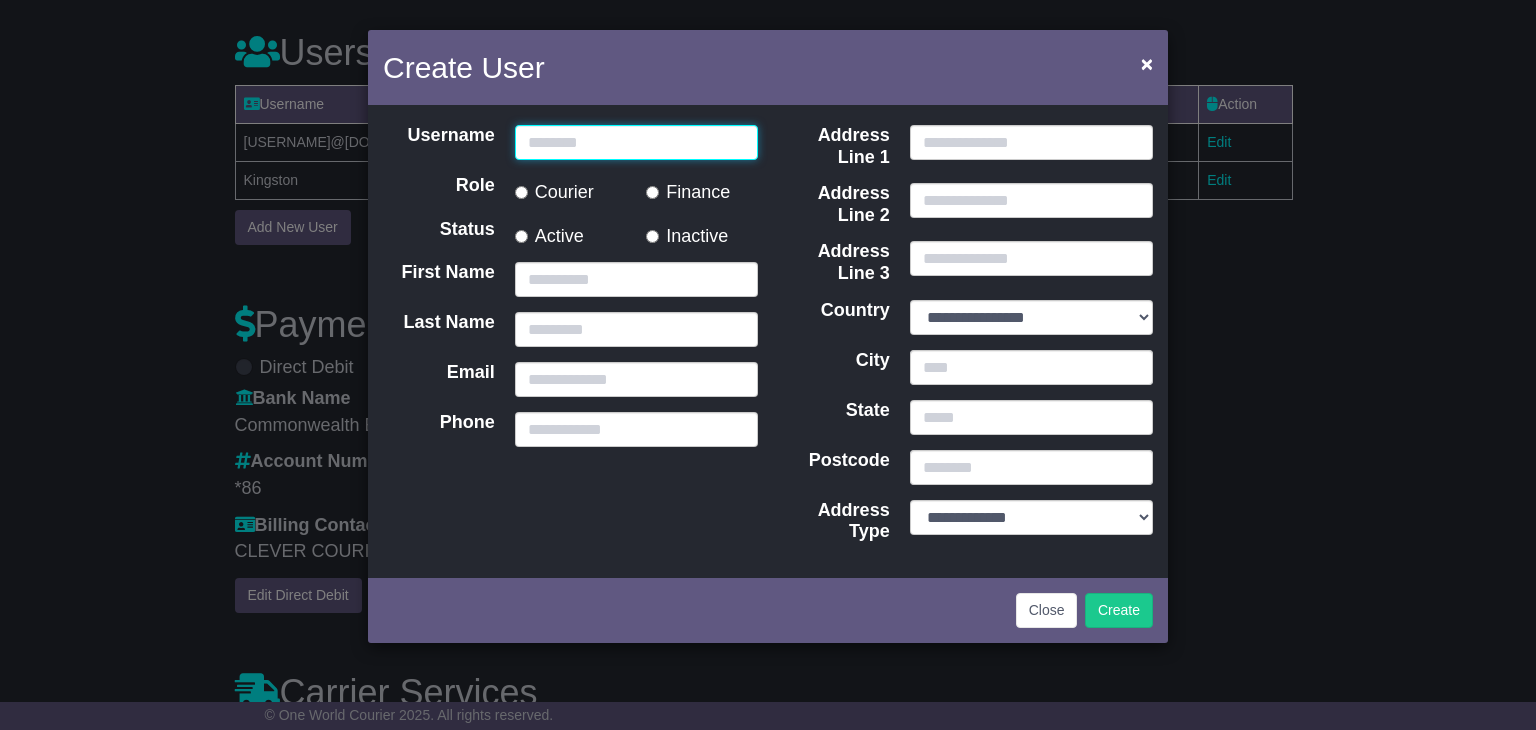 click on "Username" at bounding box center (636, 142) 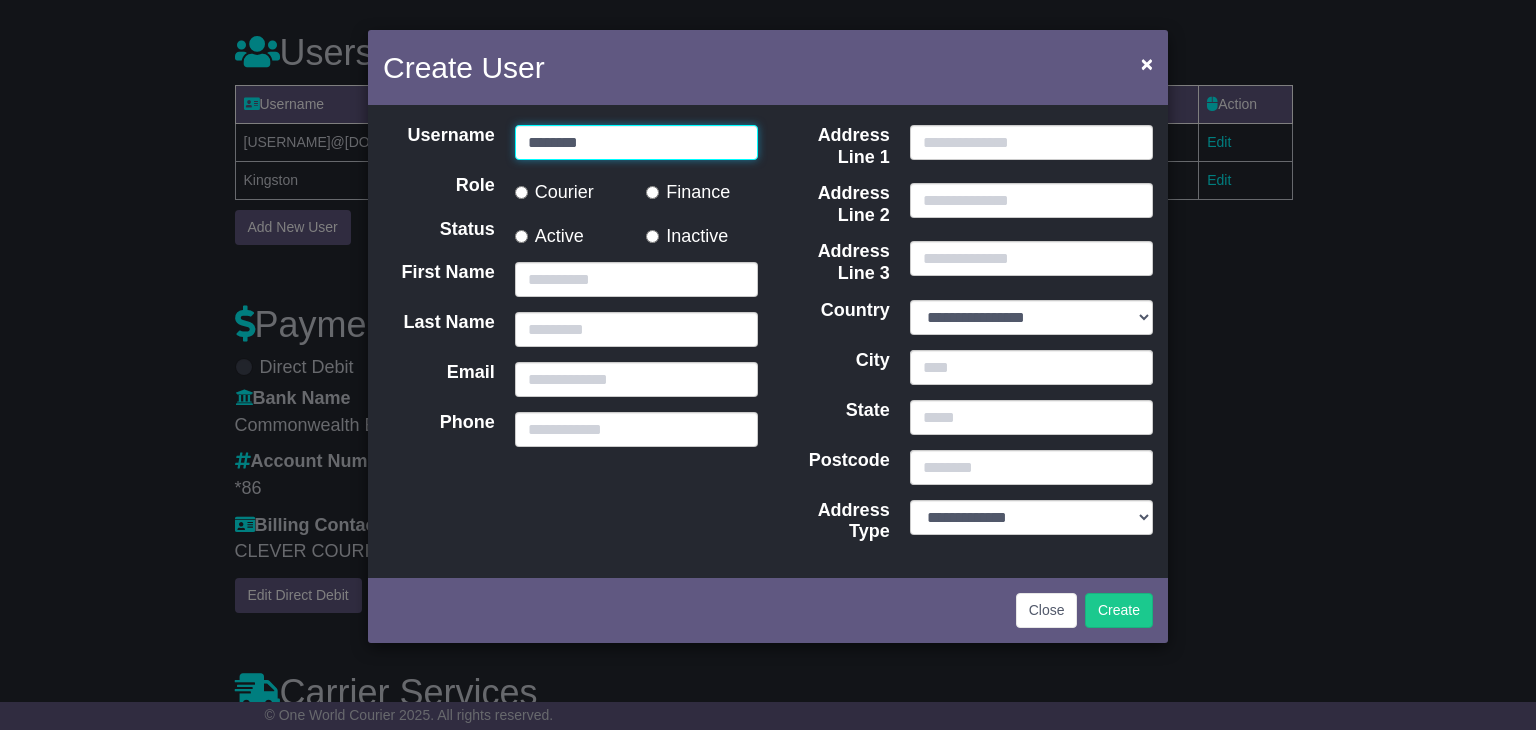 type on "********" 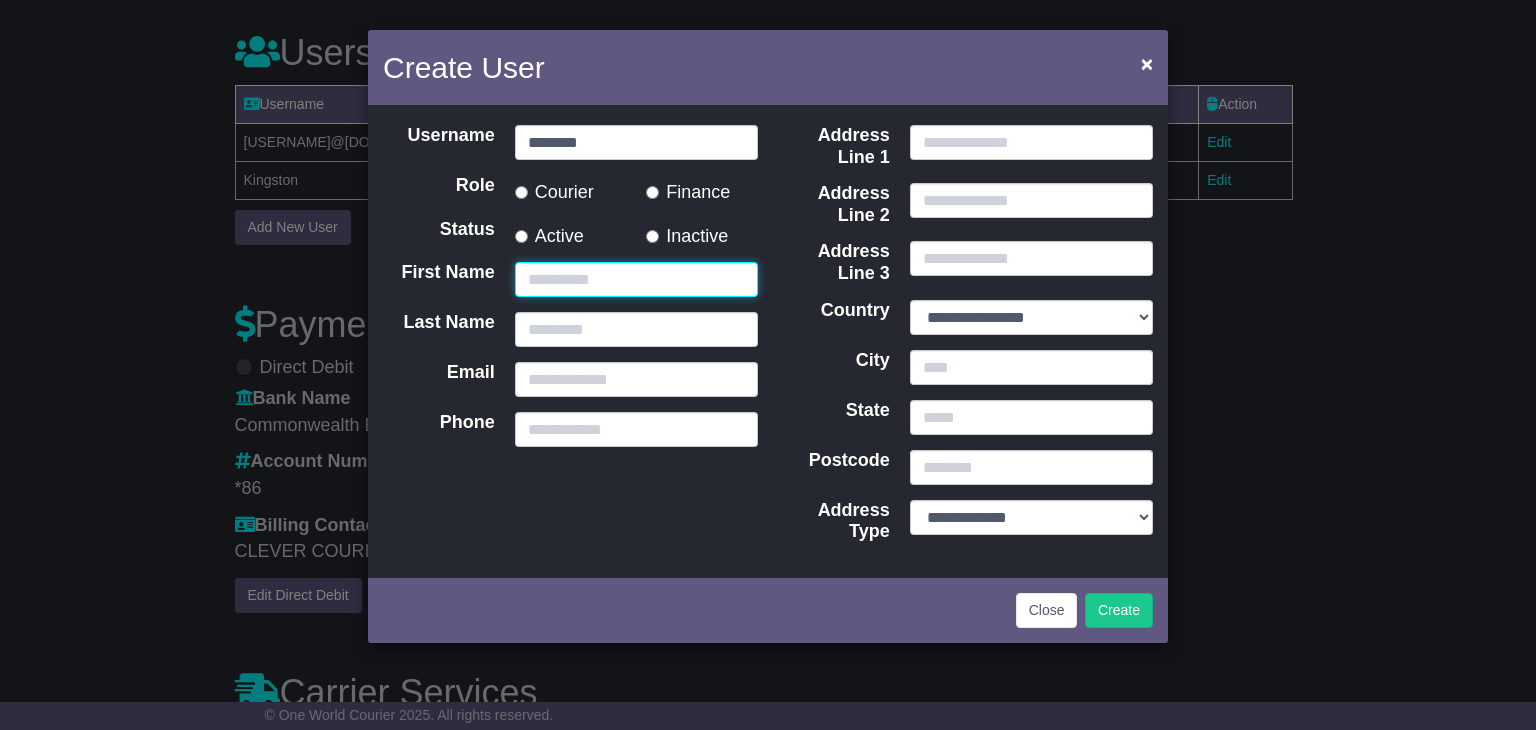 click on "First Name" at bounding box center [636, 279] 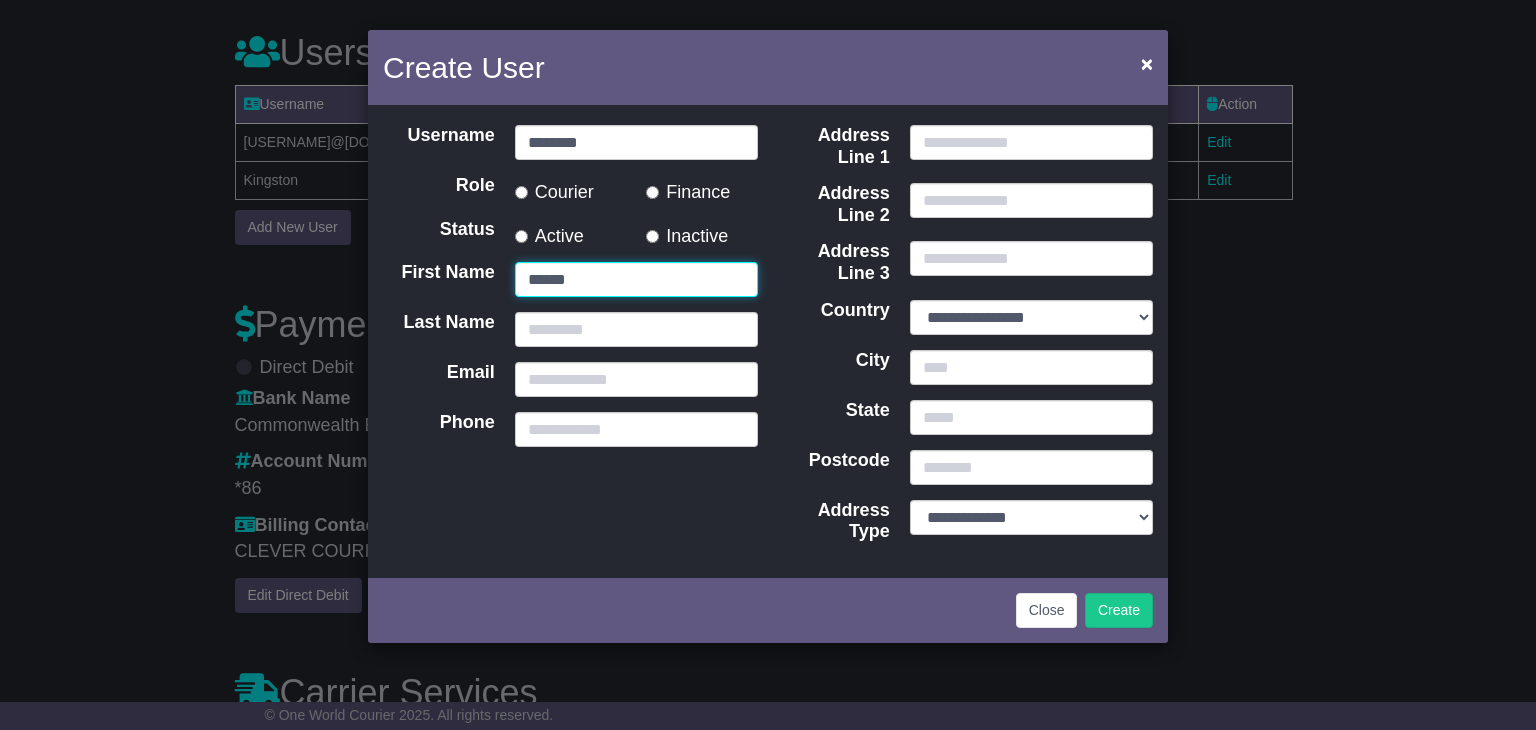 type on "******" 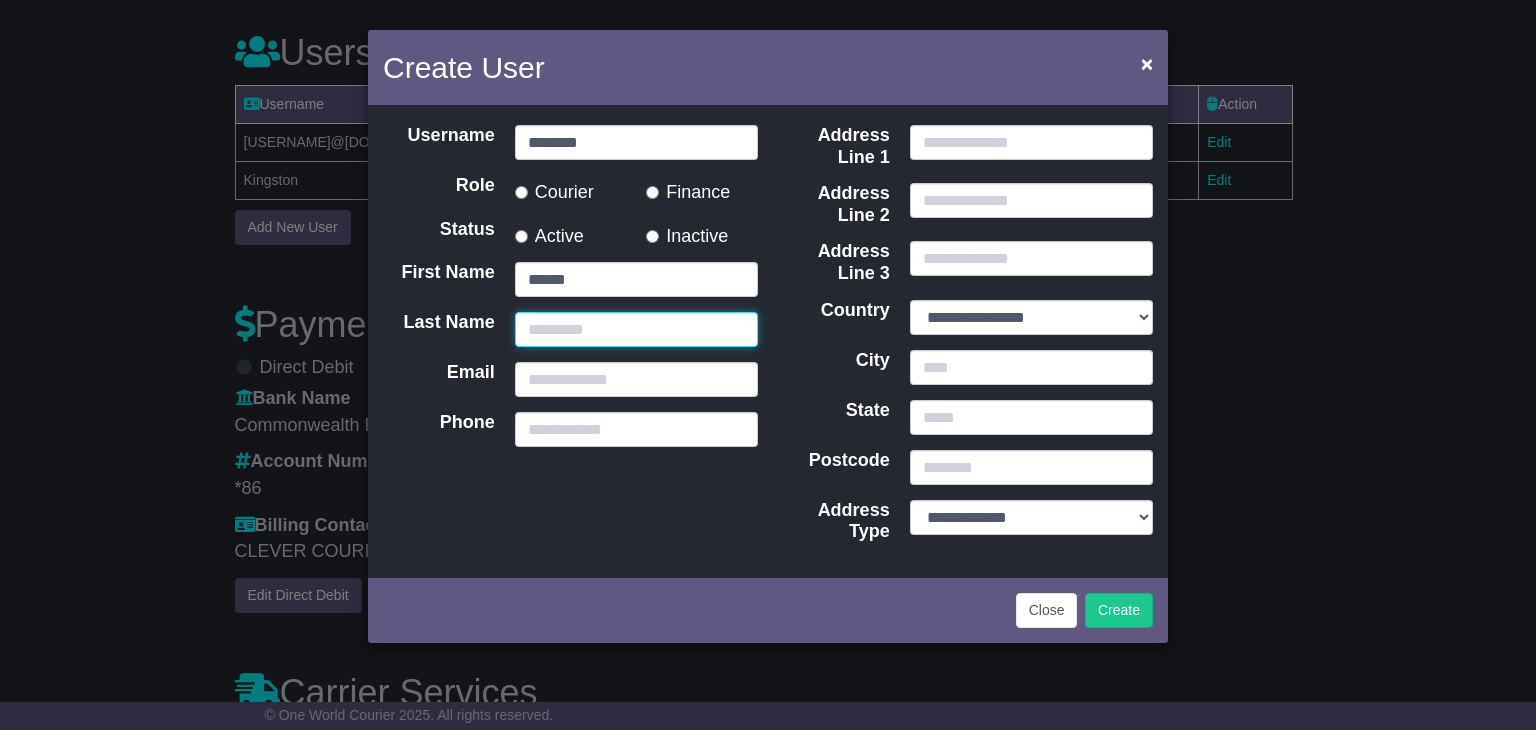 click on "Last Name" at bounding box center (636, 329) 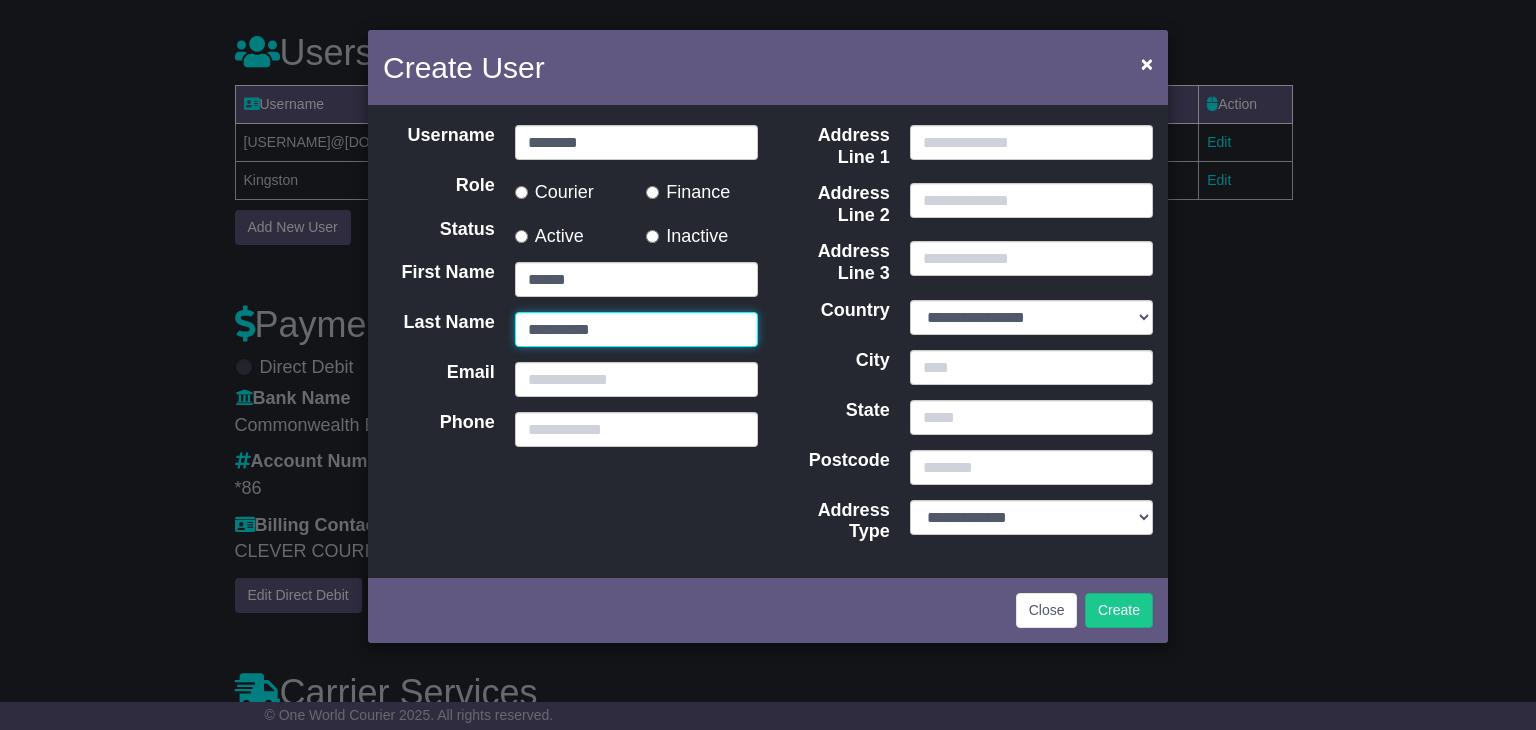 type on "**********" 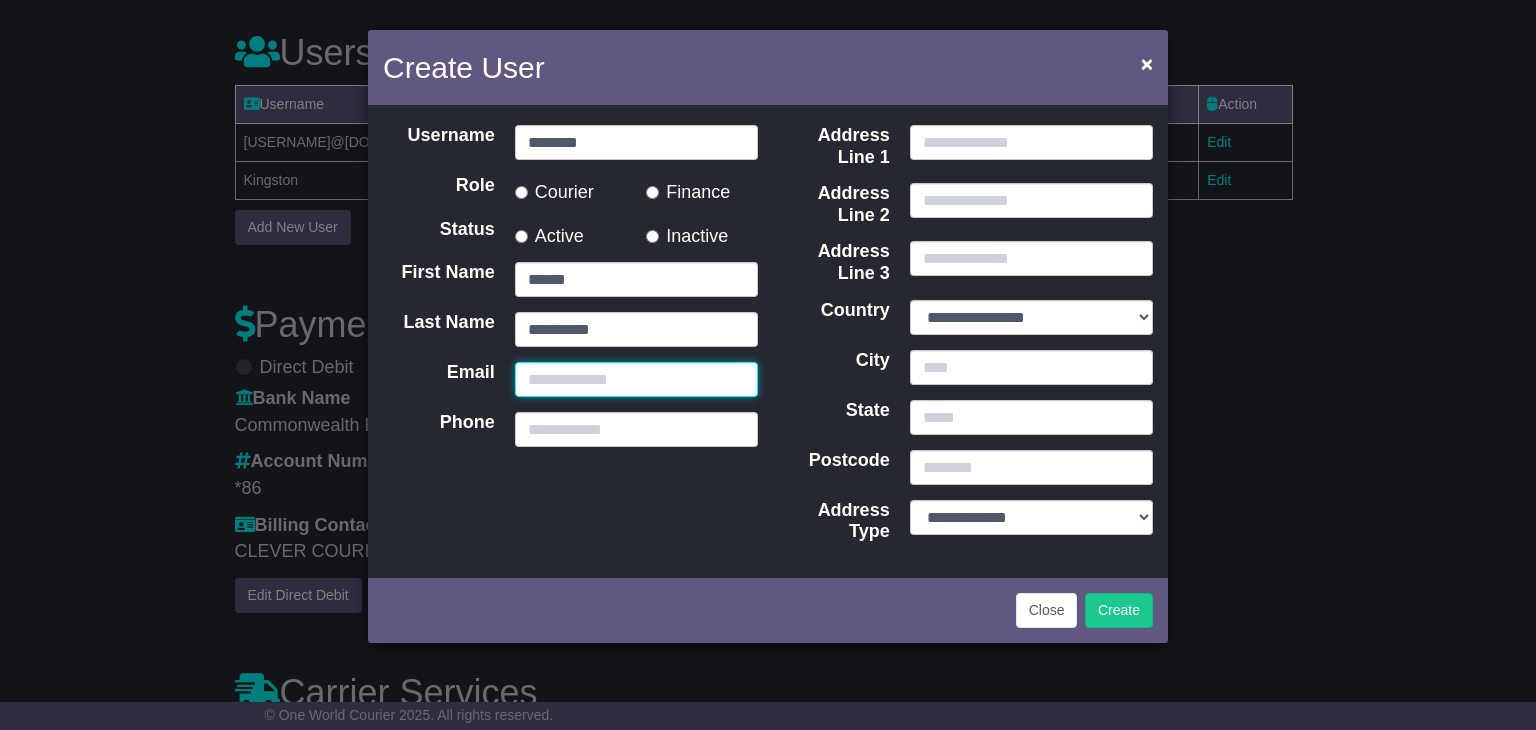 click on "Email" at bounding box center (636, 379) 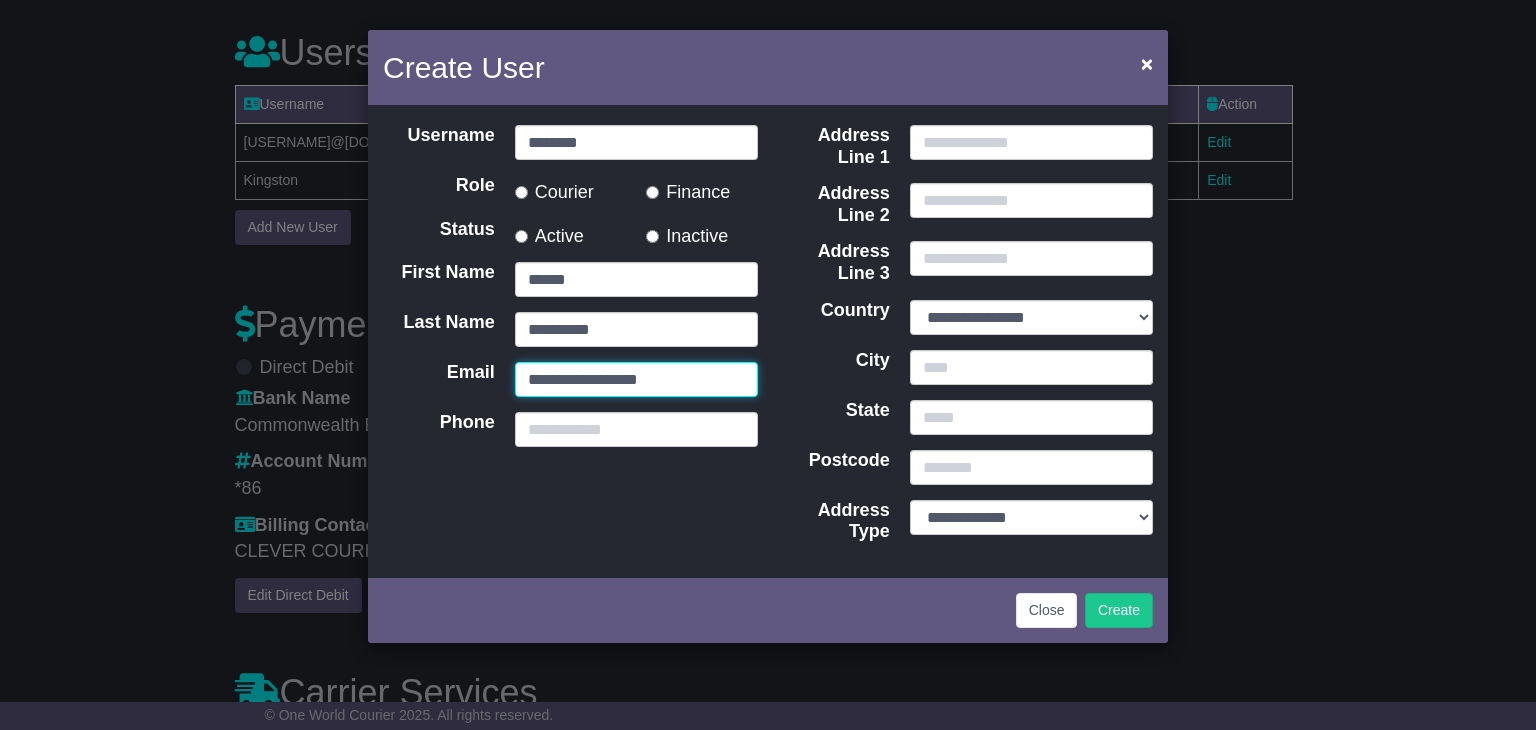 type on "**********" 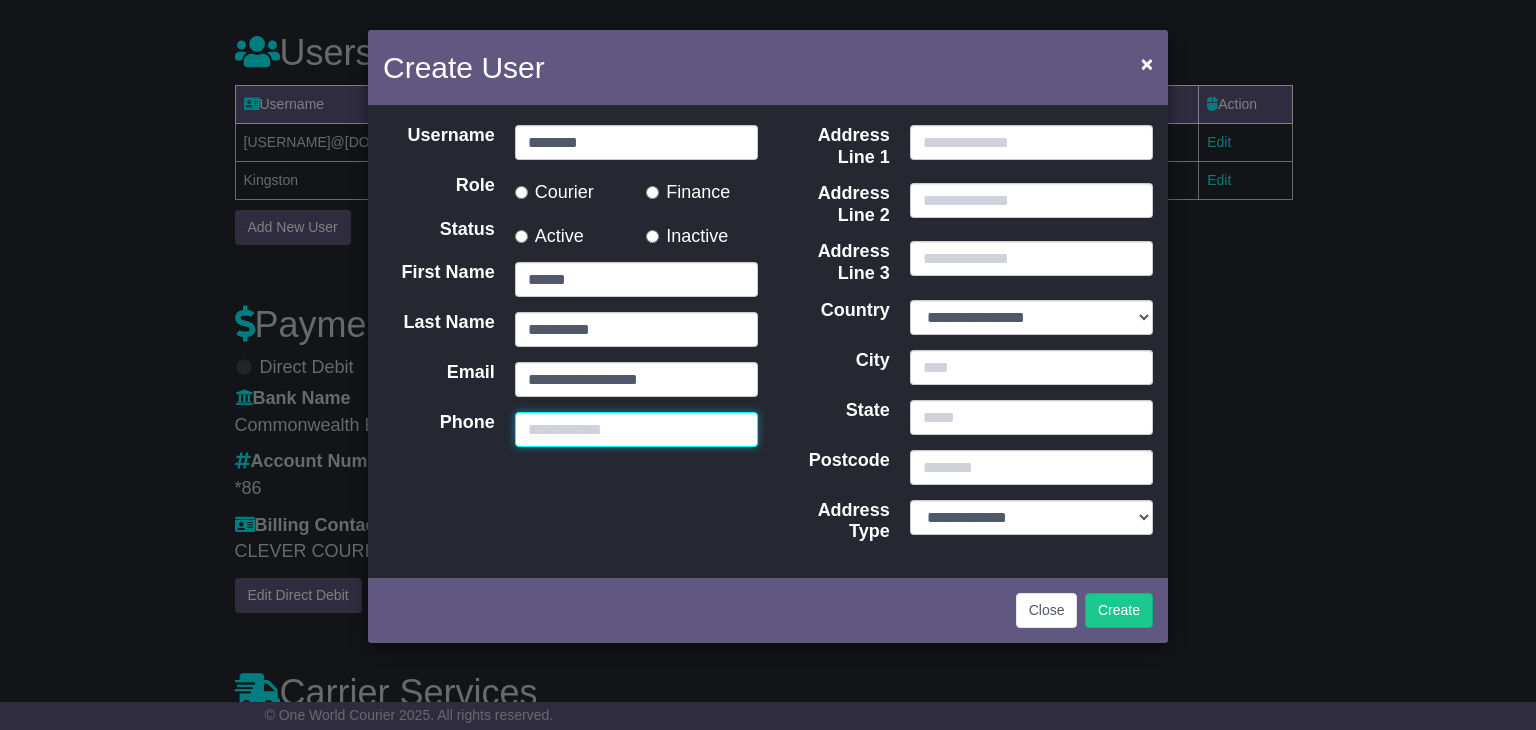 click on "Phone" at bounding box center (636, 429) 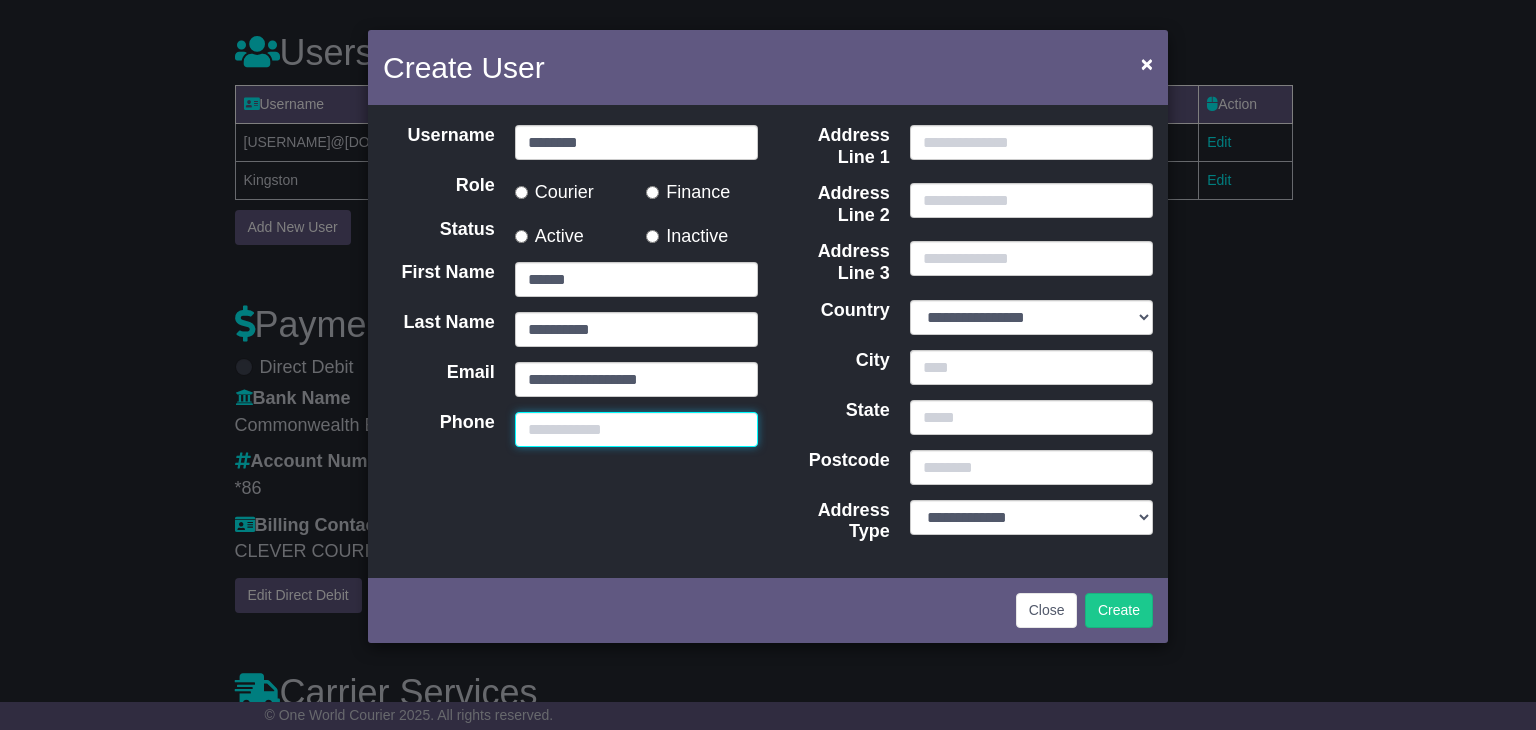 type on "*" 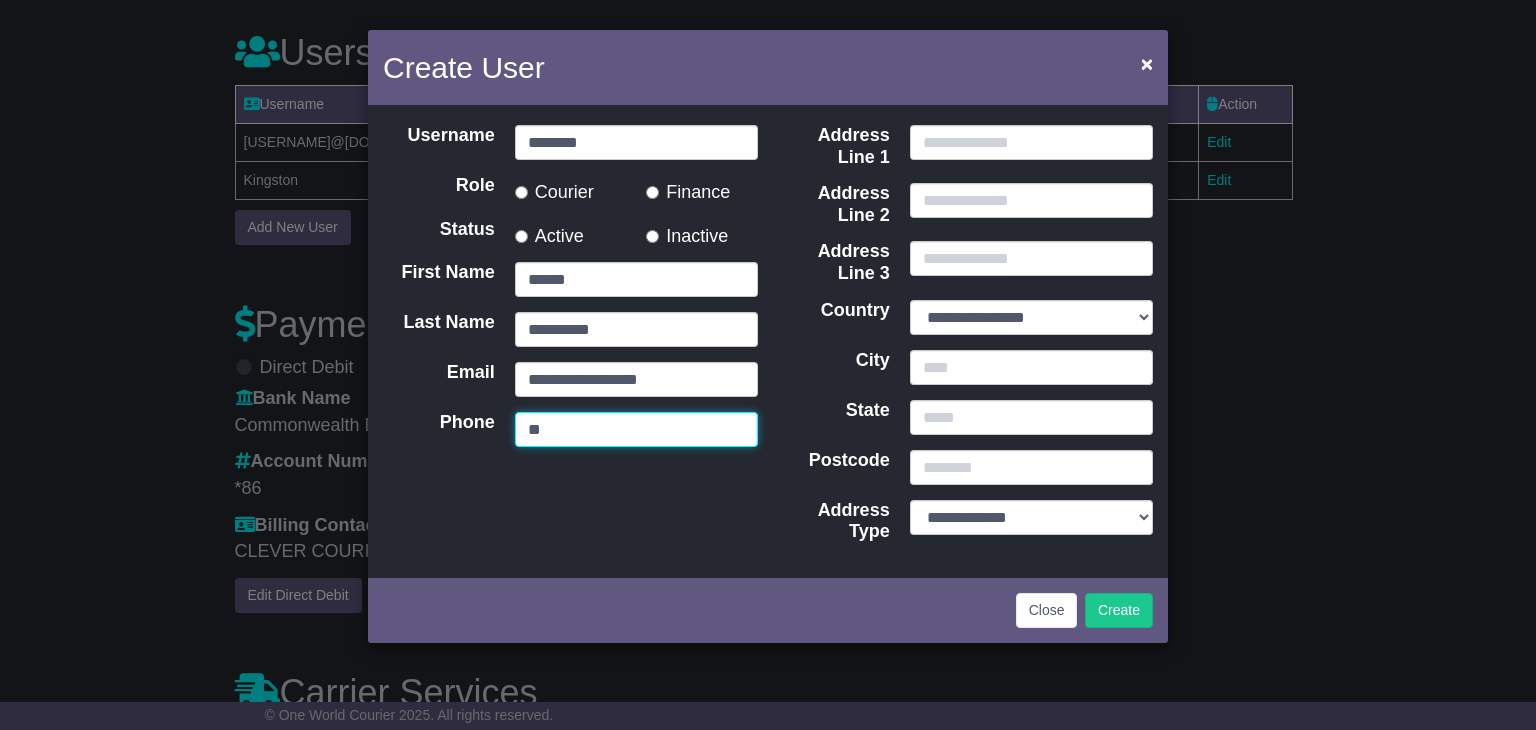 type on "*" 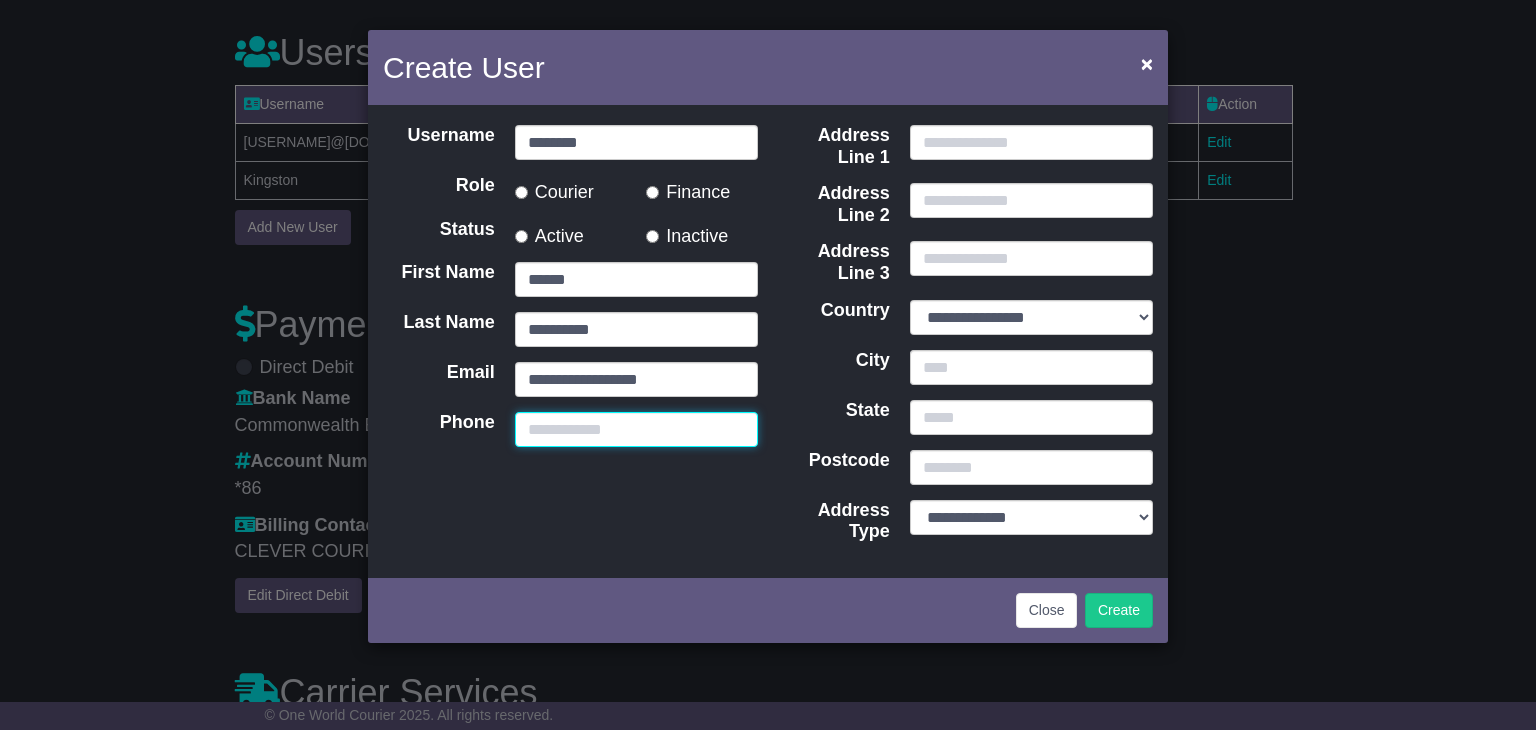 click on "Phone" at bounding box center [636, 429] 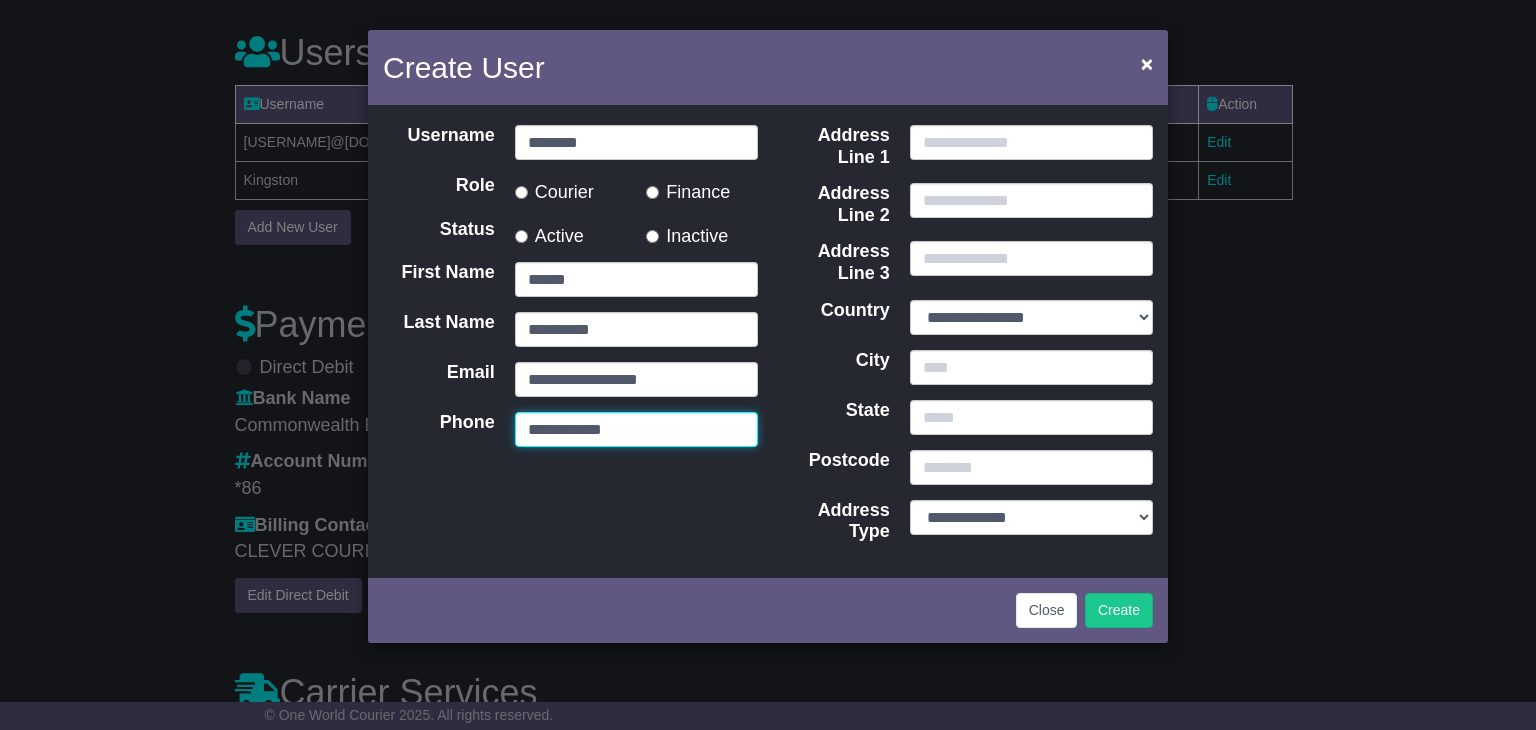click on "**********" at bounding box center [636, 429] 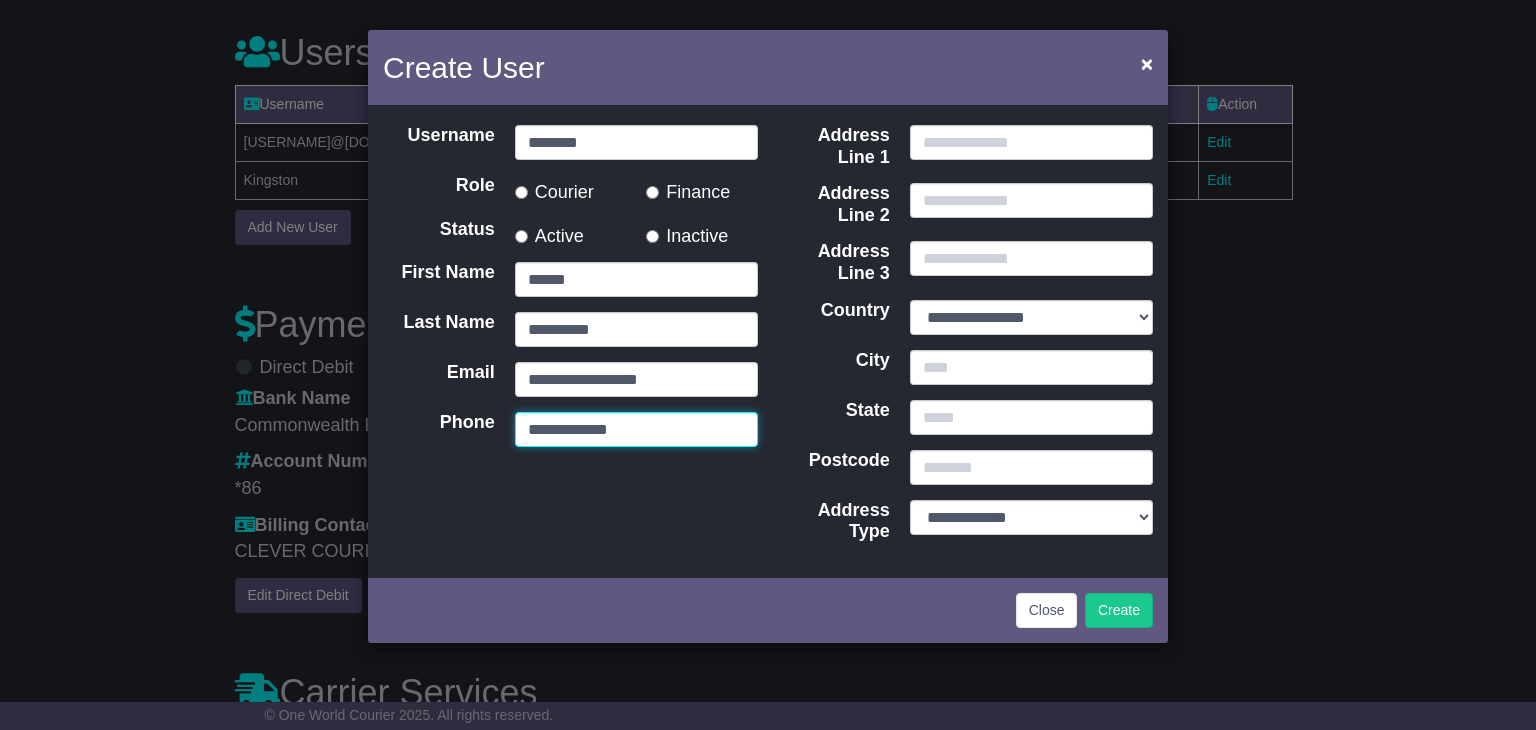 type on "**********" 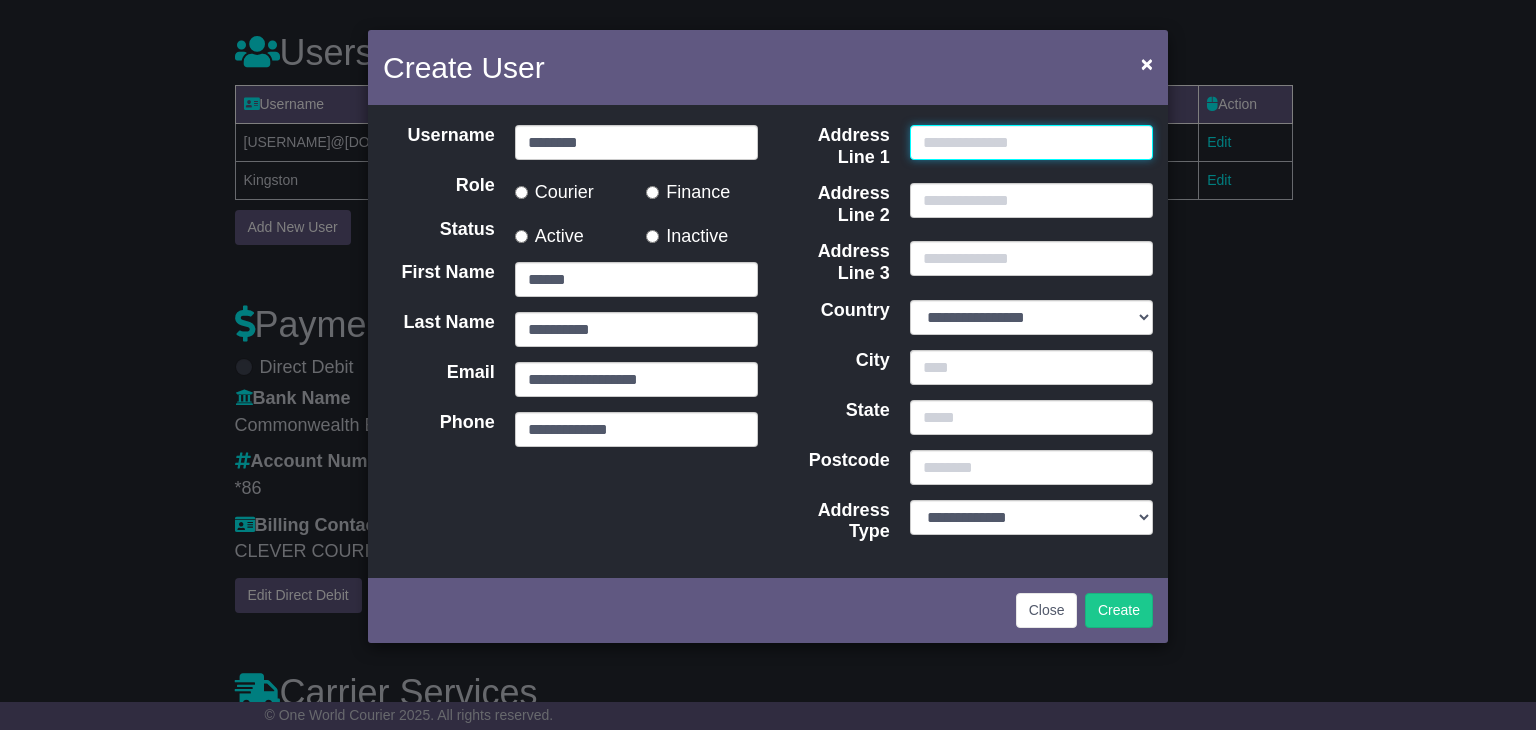 click on "Address Line 1" at bounding box center (1031, 142) 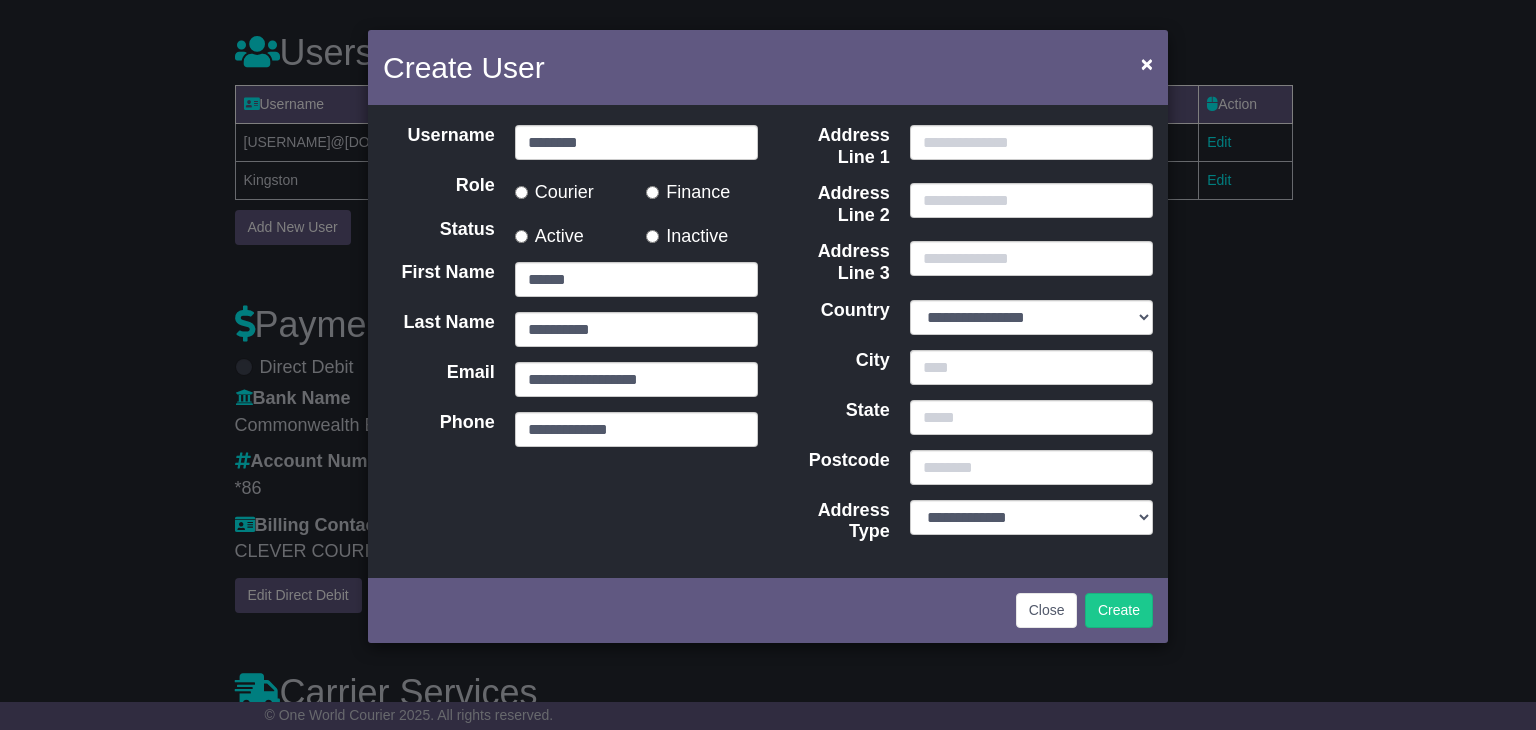 click on "Country" at bounding box center [834, 317] 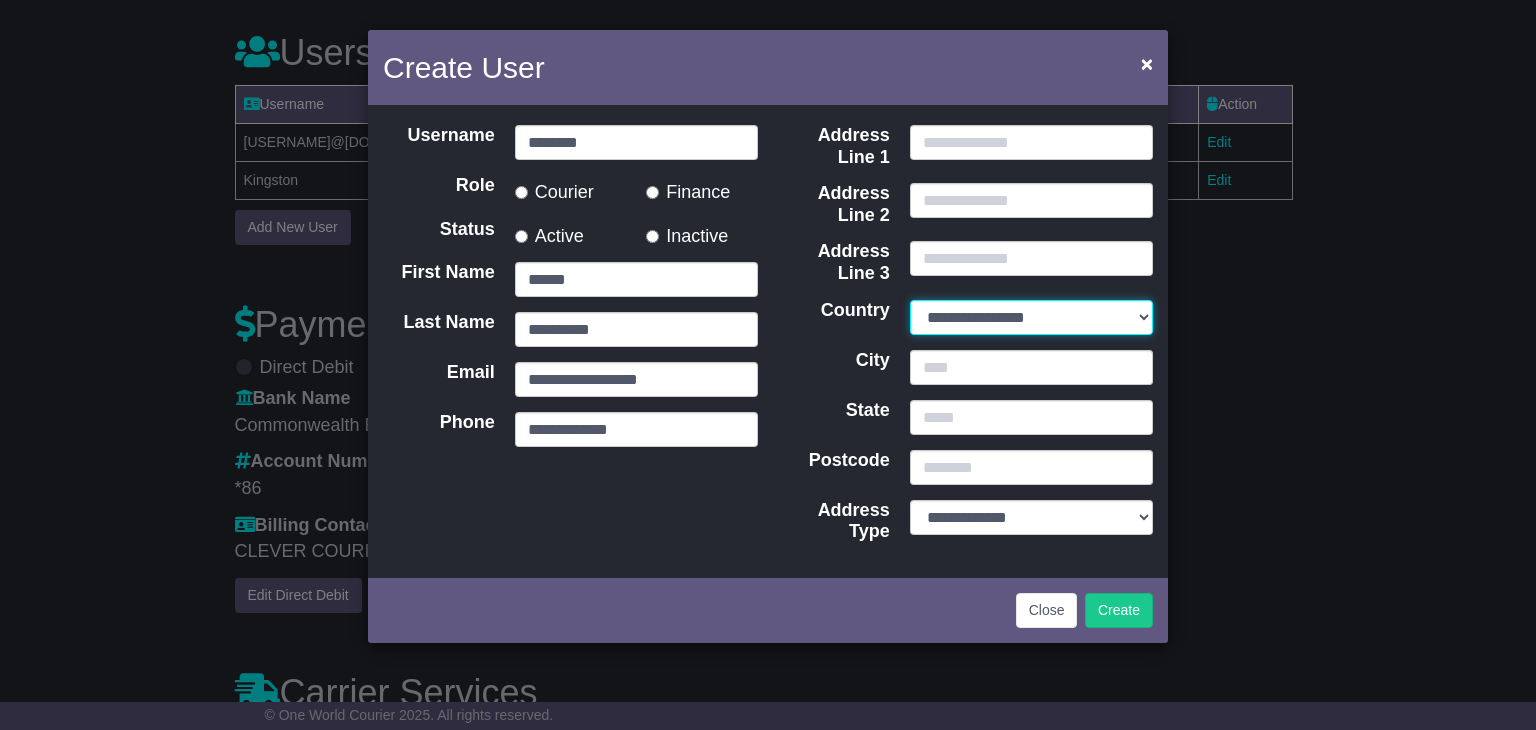 click on "**********" at bounding box center [1031, 317] 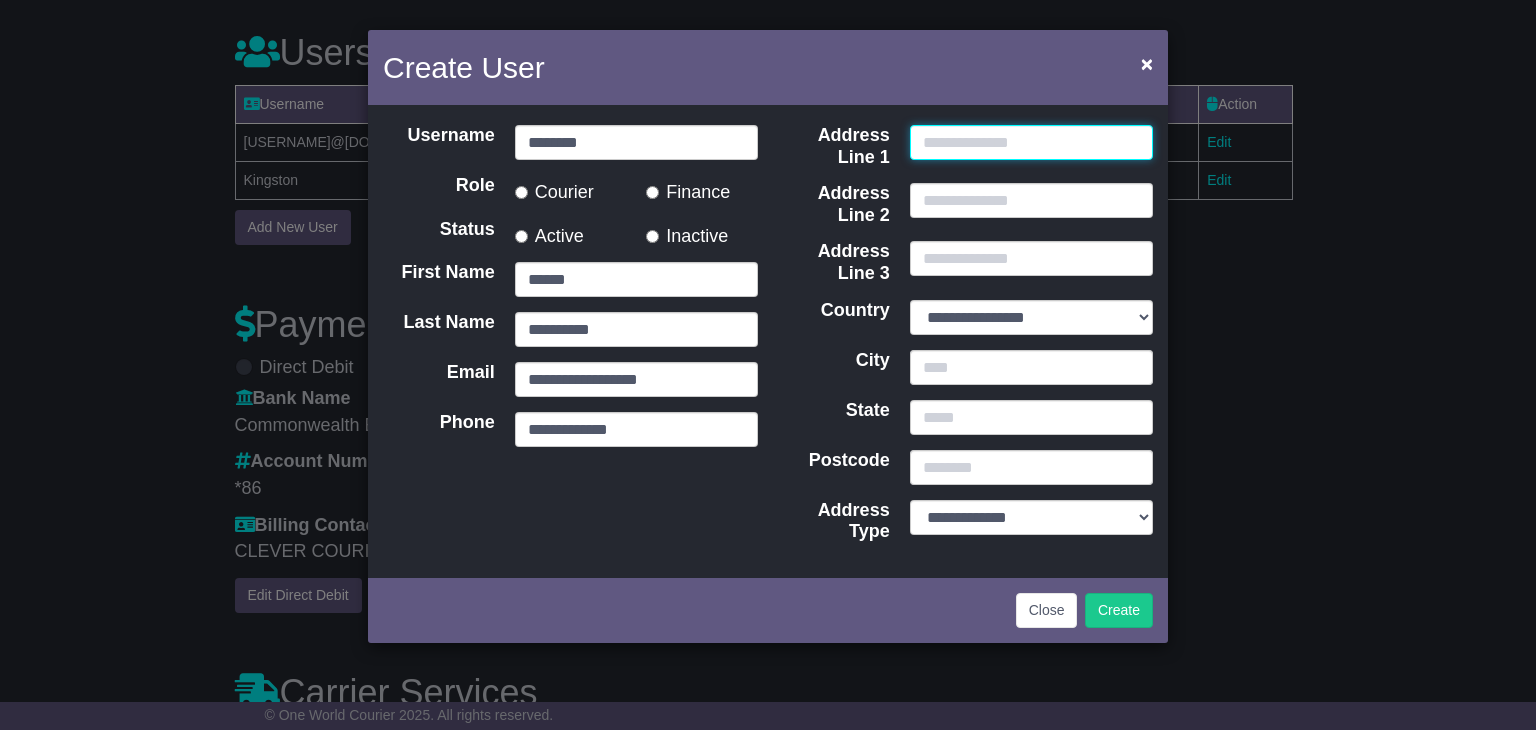 click on "Address Line 1" at bounding box center (1031, 142) 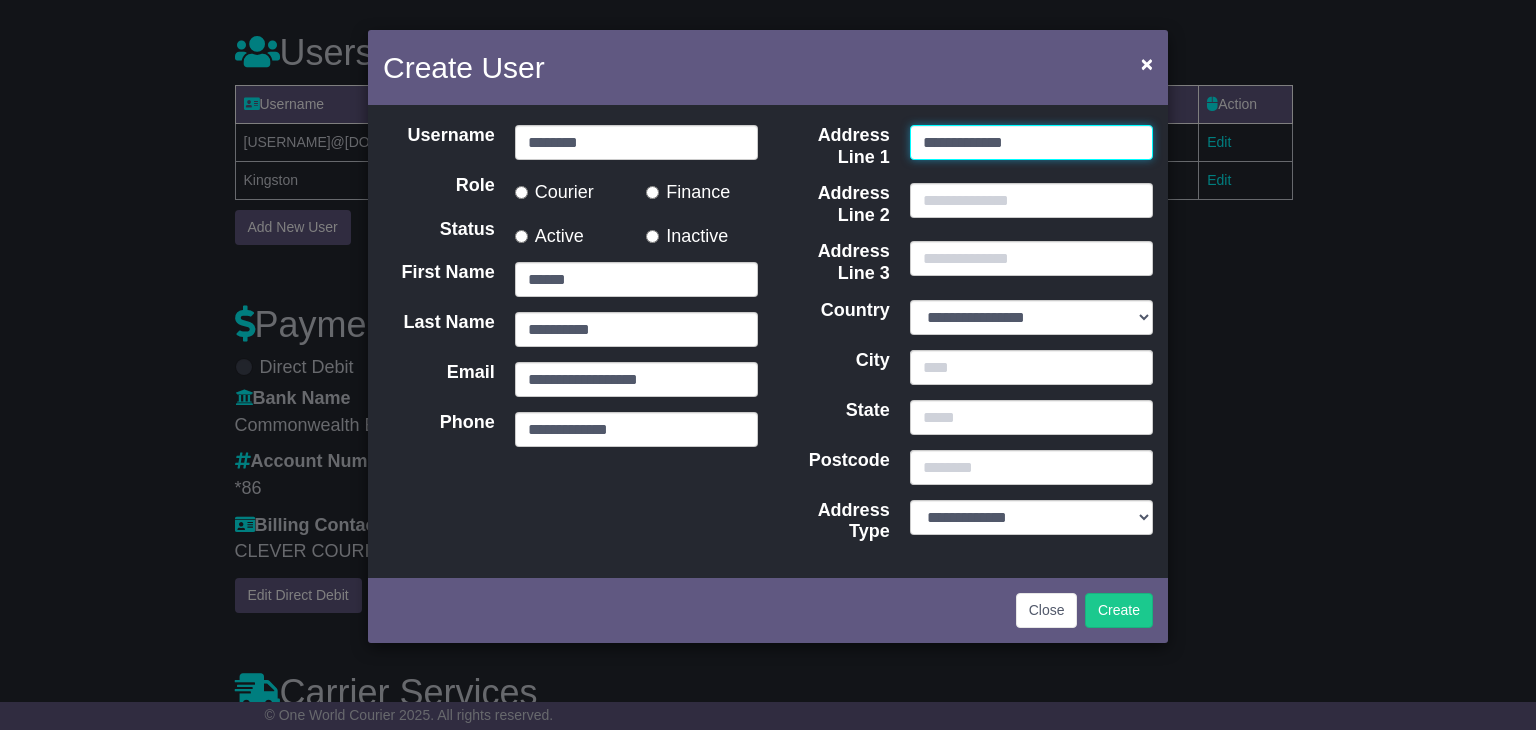 type on "**********" 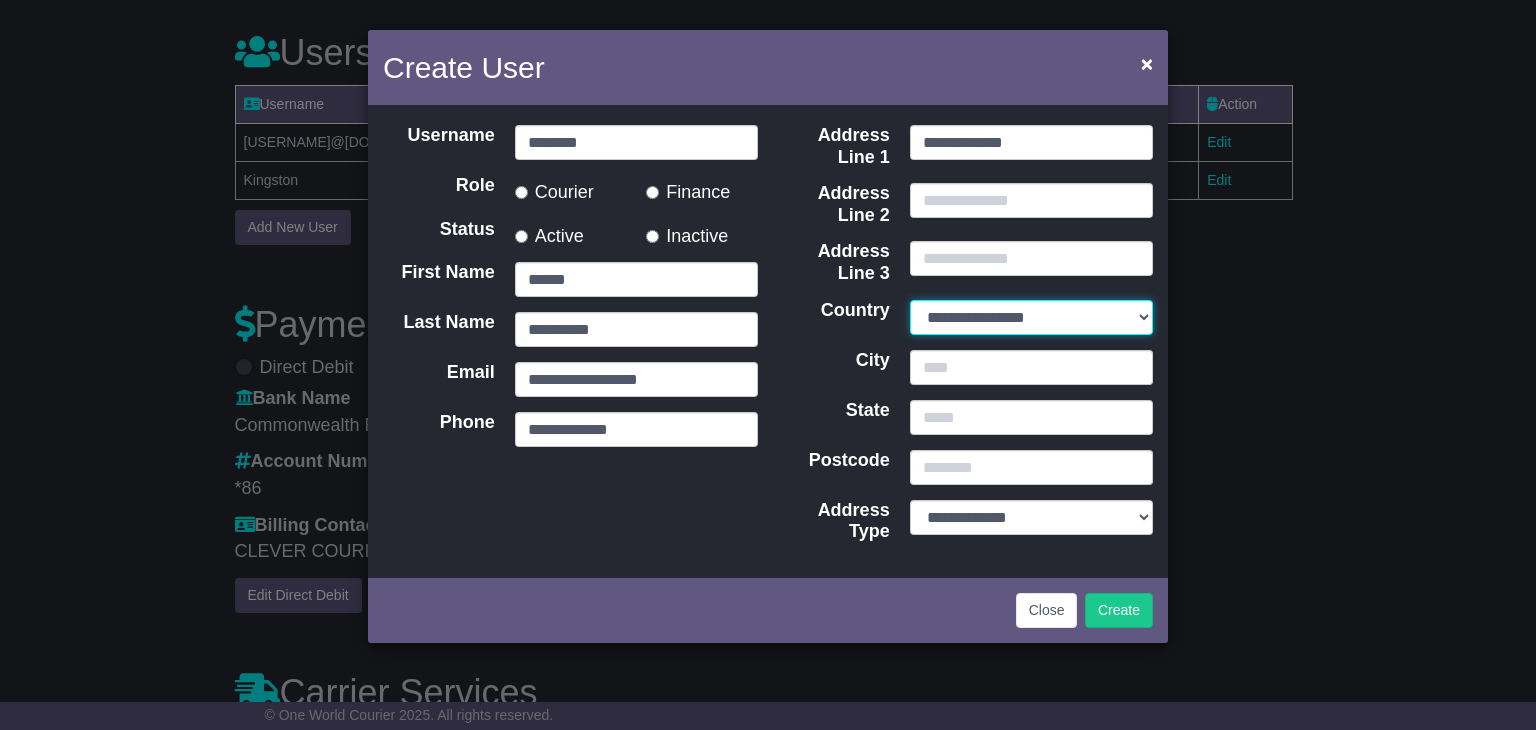 click on "**********" at bounding box center [1031, 317] 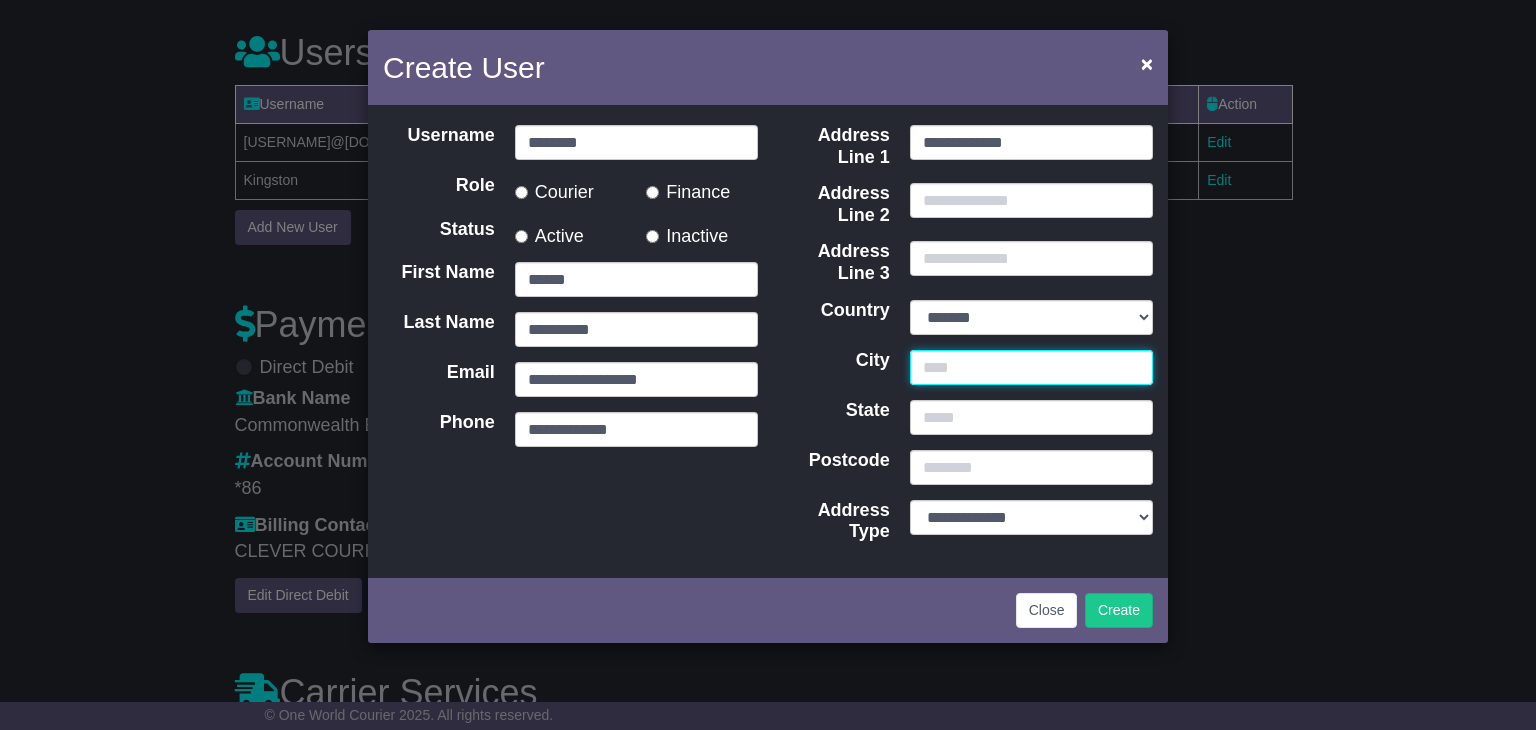 click on "City" at bounding box center (1031, 367) 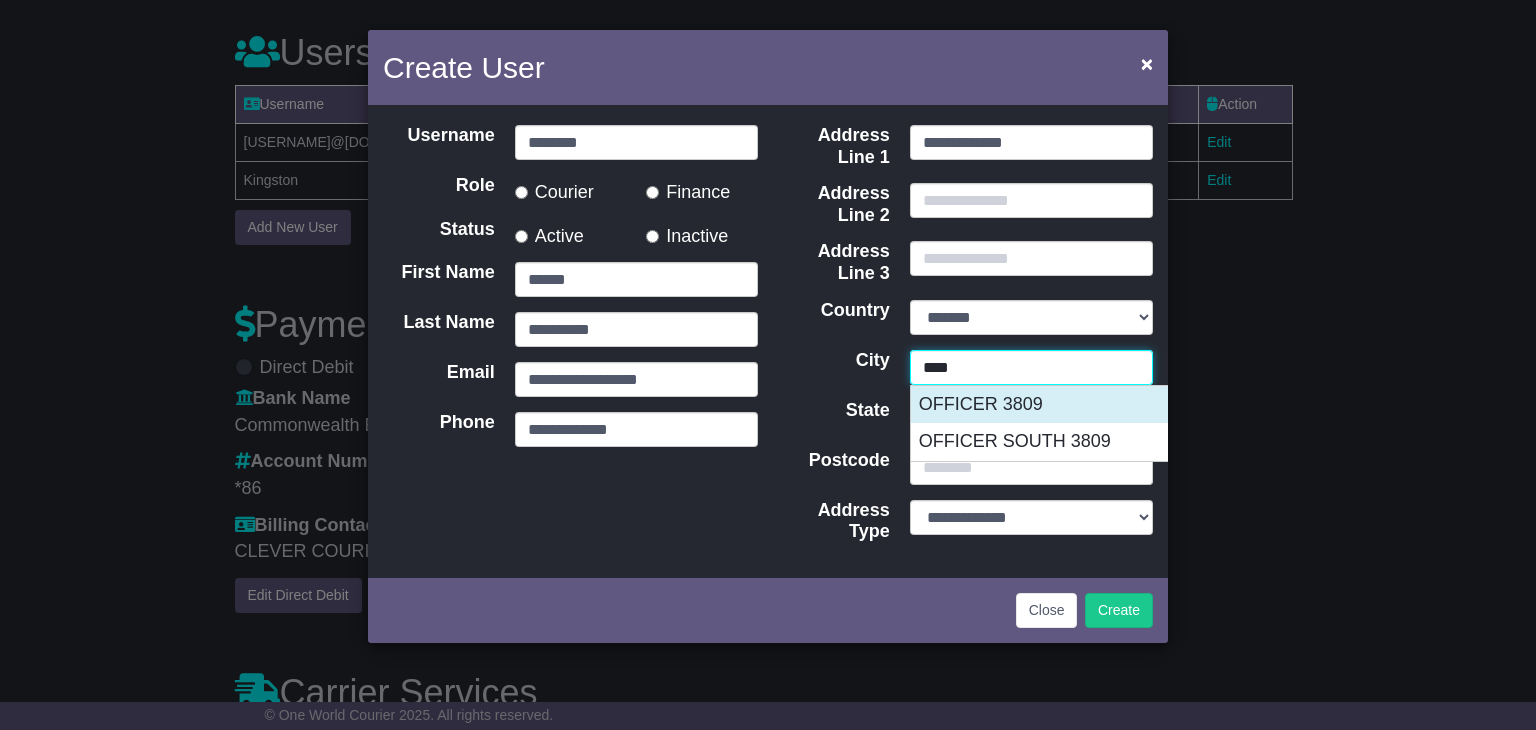 click on "OFFICER 3809" at bounding box center (1110, 405) 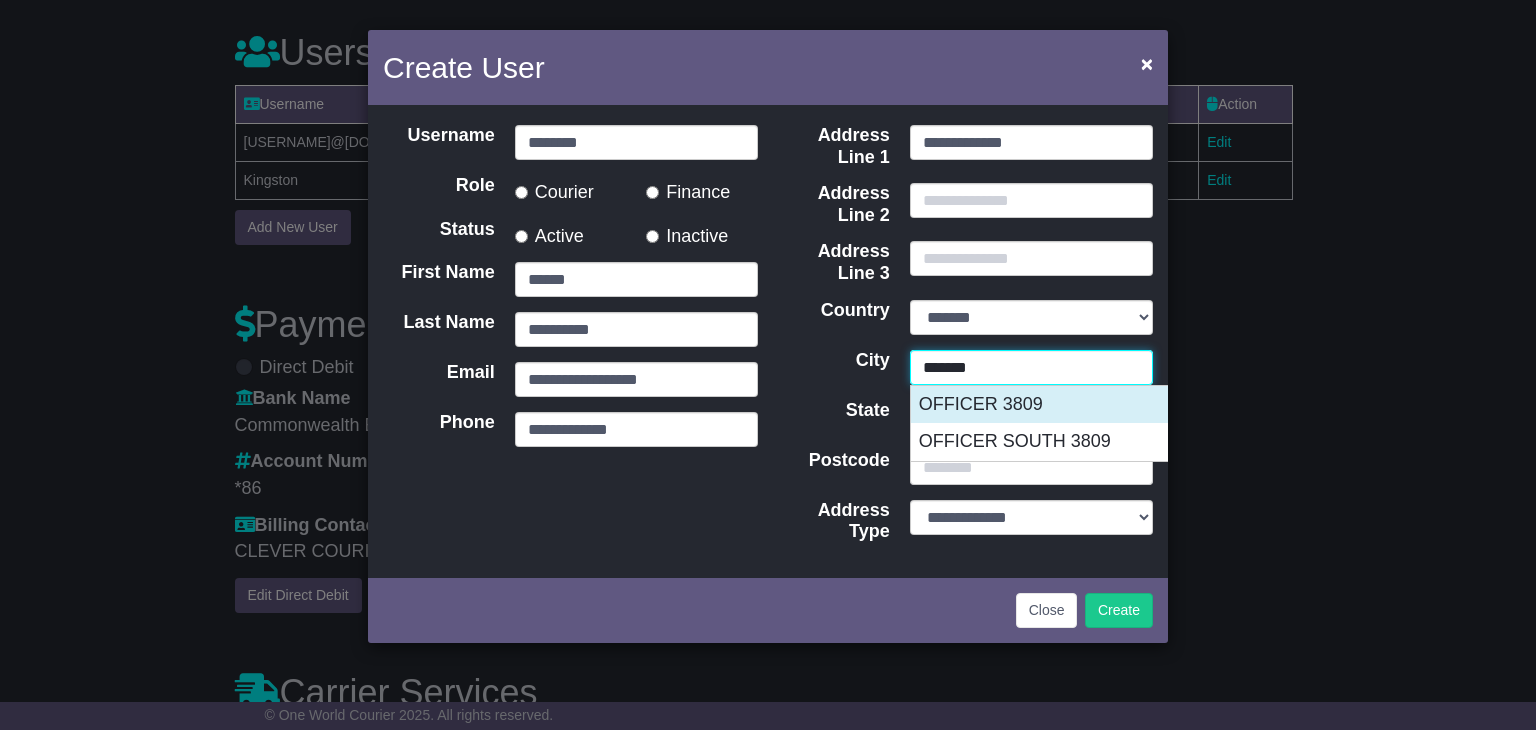 type on "***" 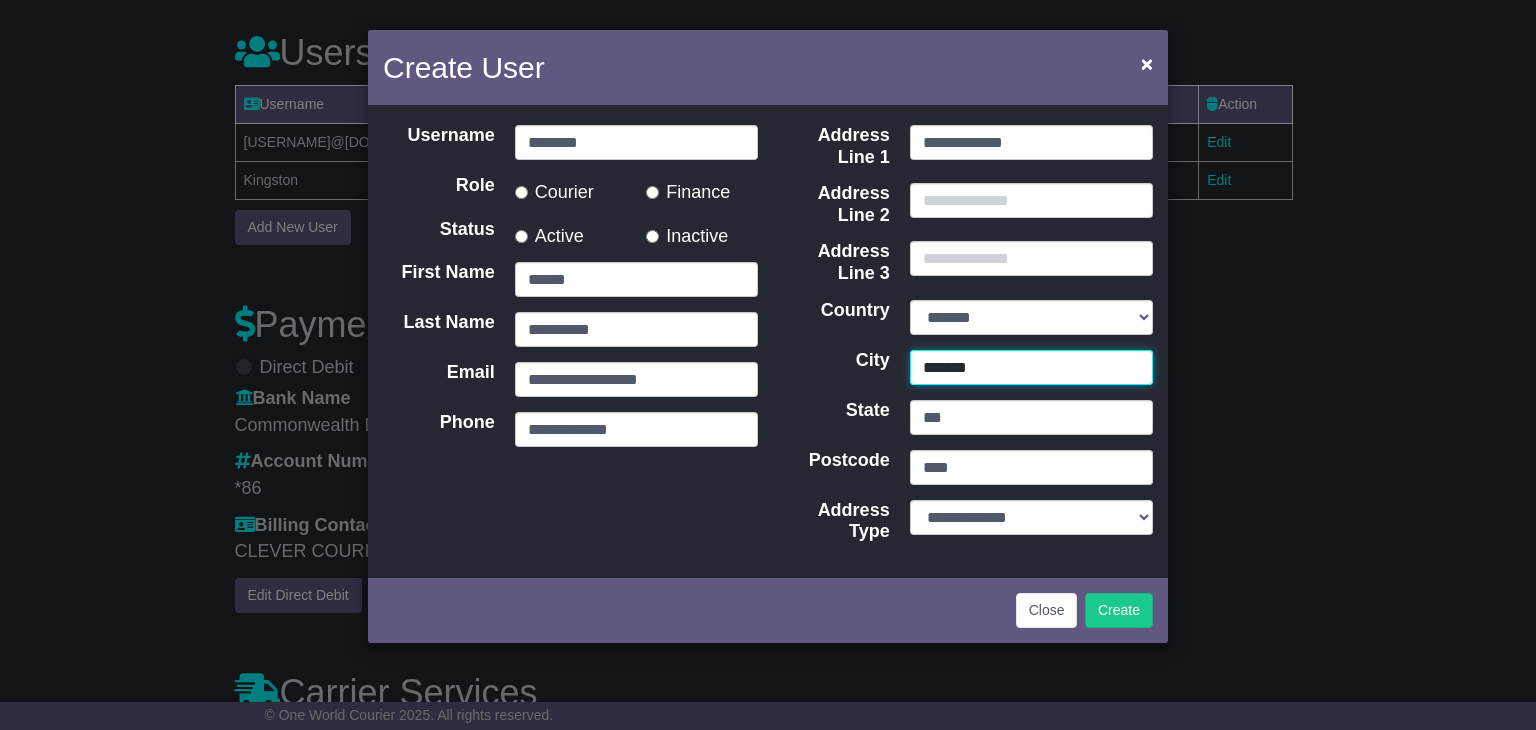 type on "*******" 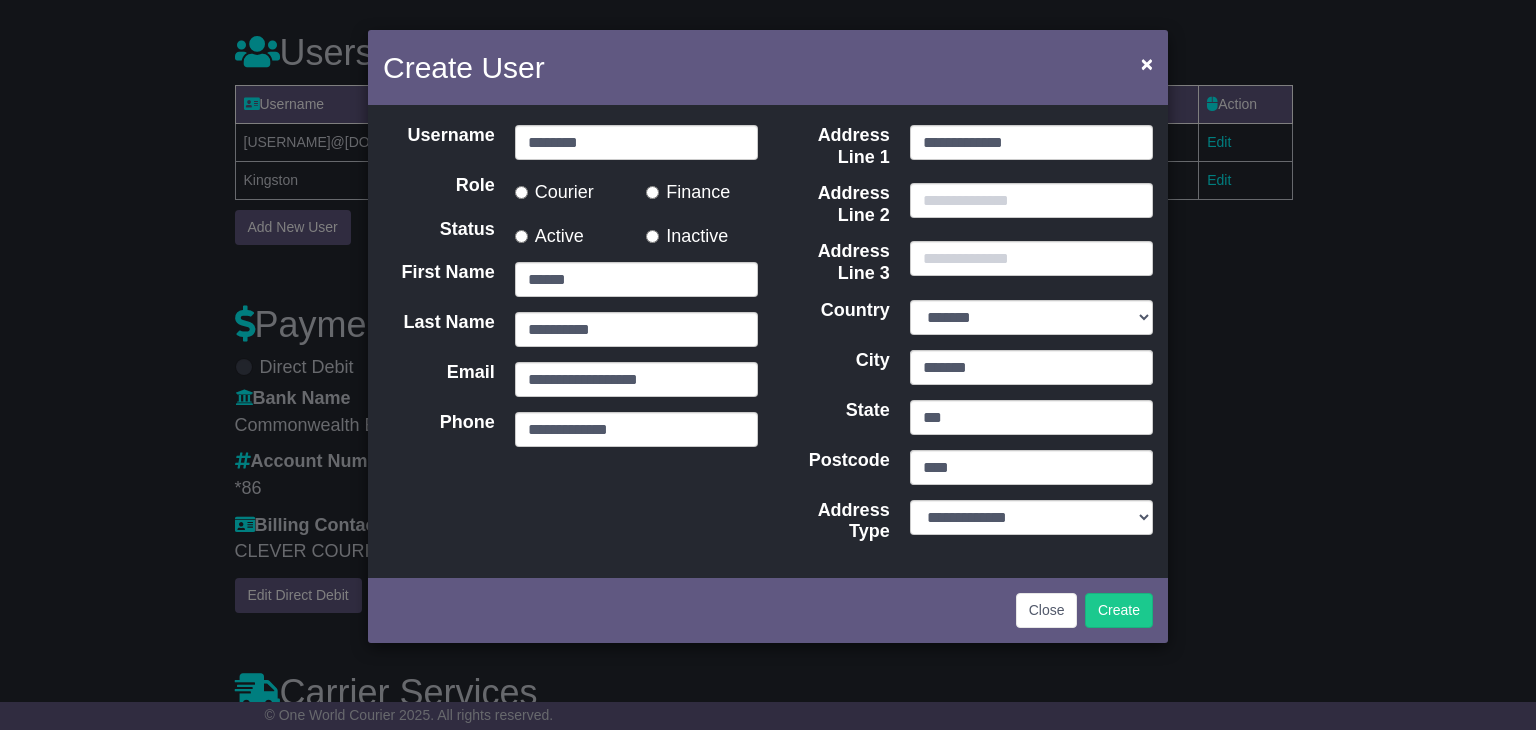 click on "**********" at bounding box center [1031, 521] 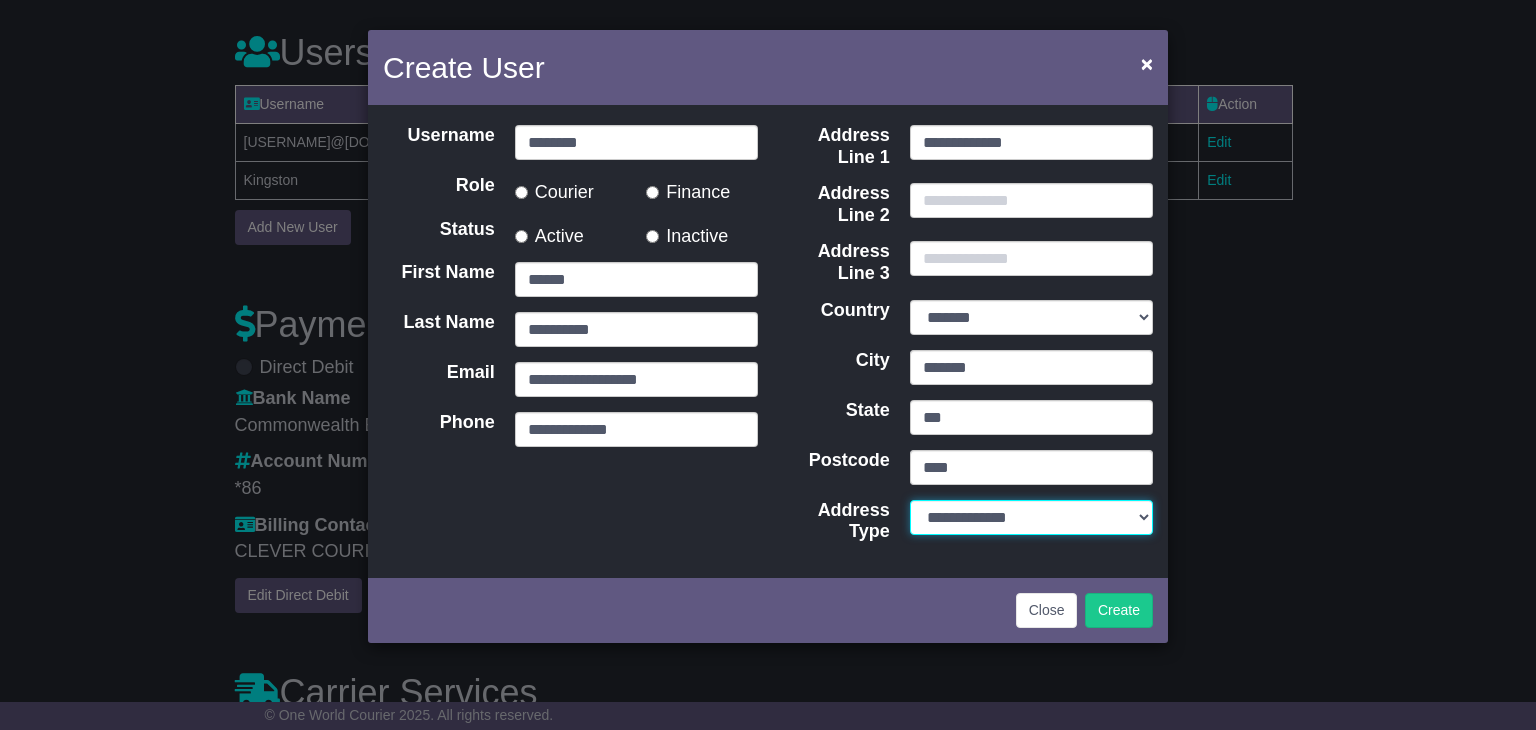 click on "**********" at bounding box center (1031, 517) 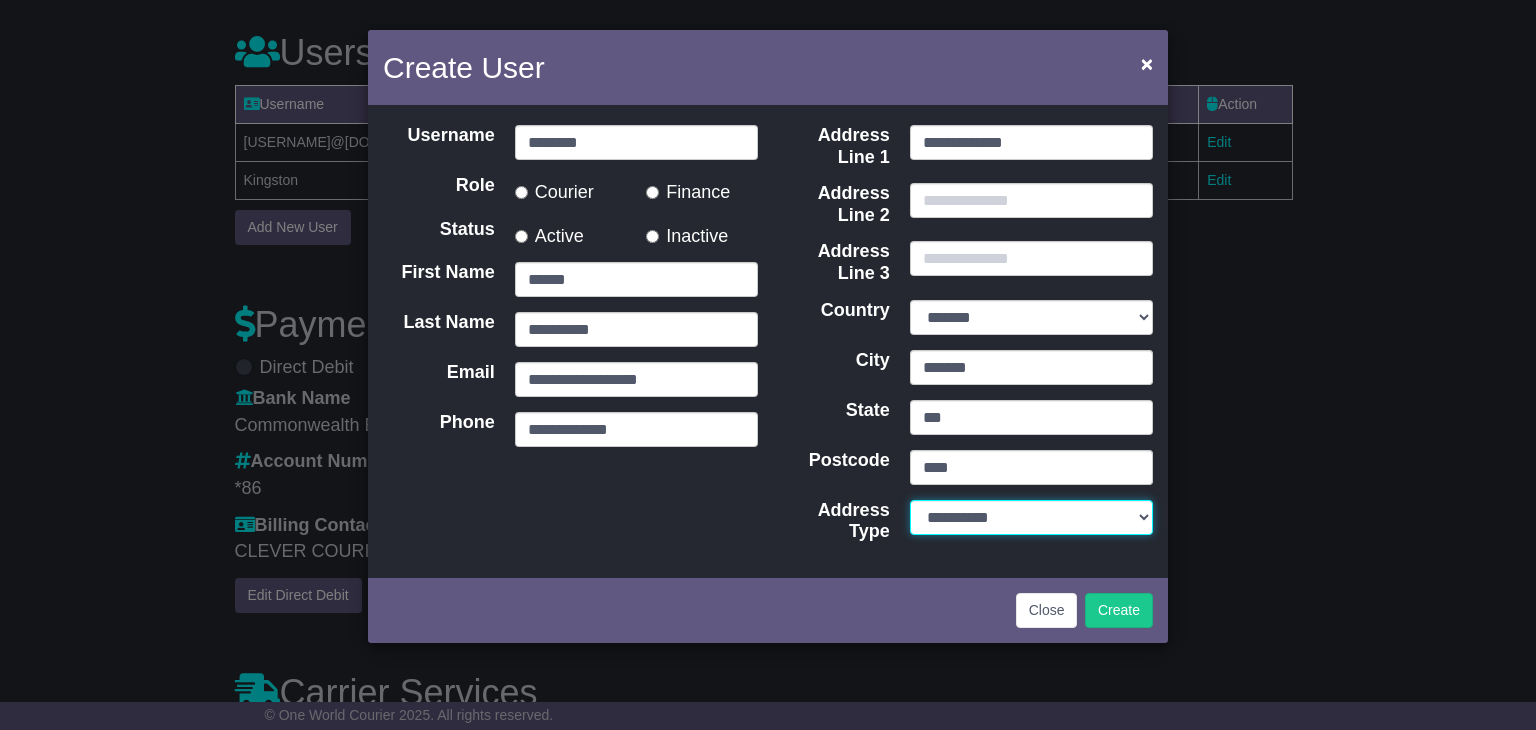click on "**********" at bounding box center [1031, 517] 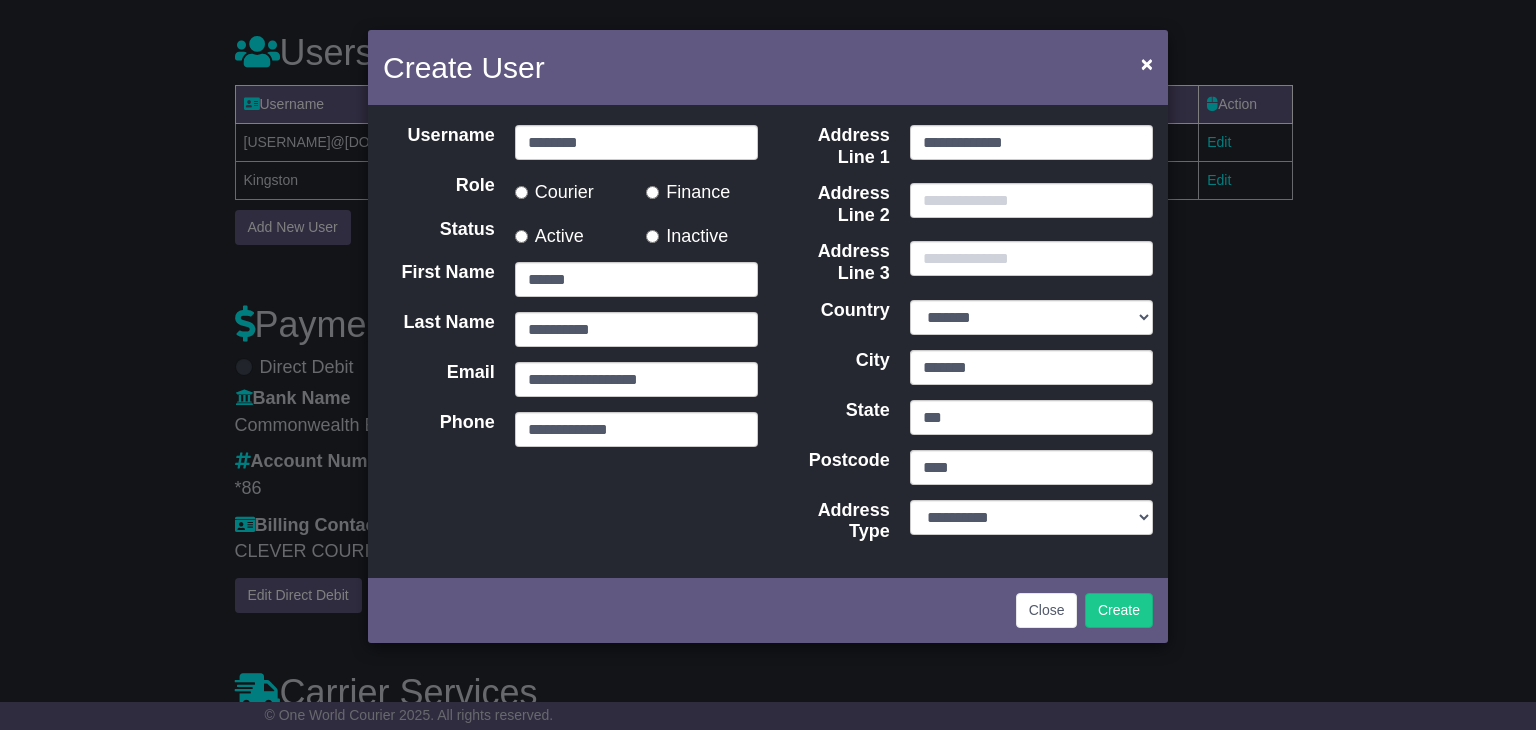 click on "Active" at bounding box center (549, 233) 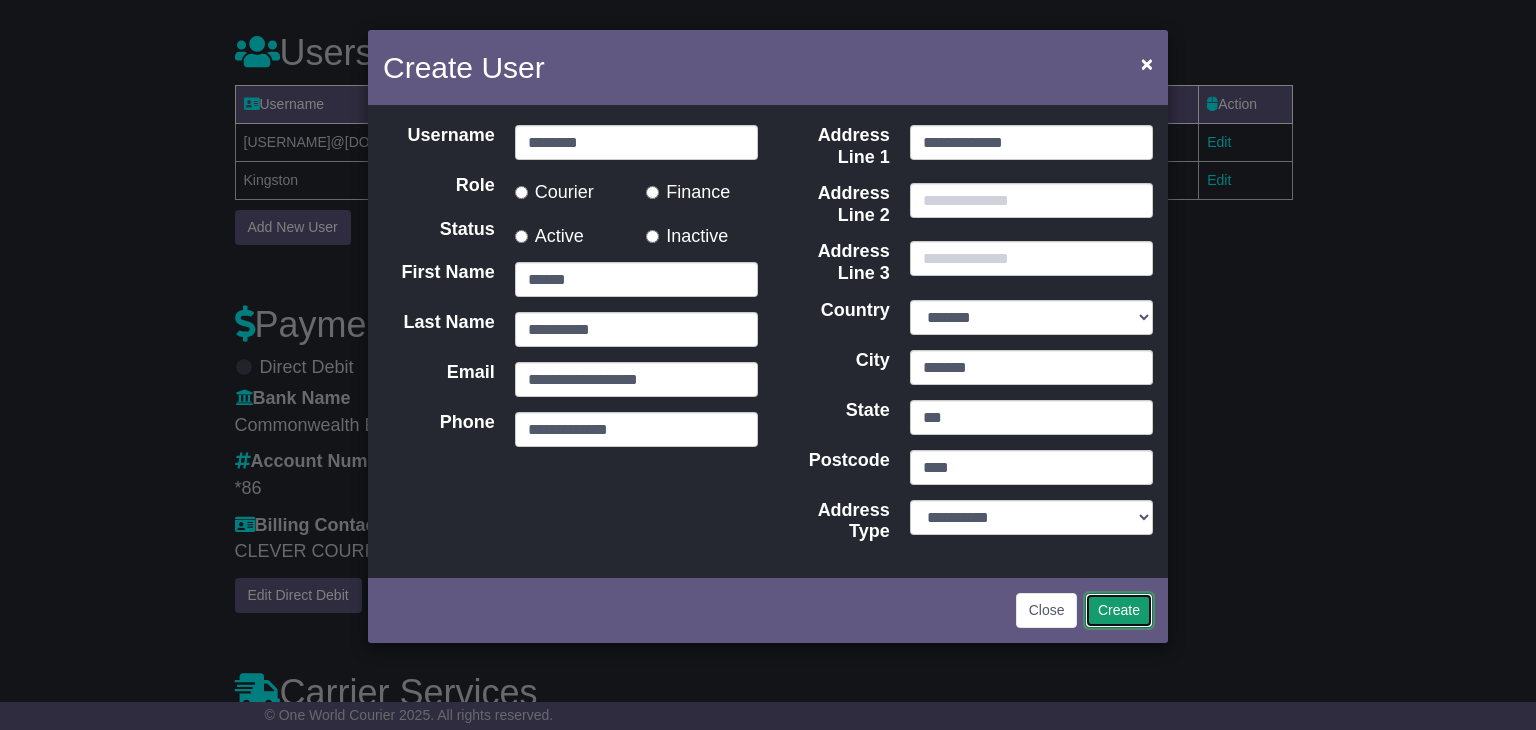 click on "Create" at bounding box center [1119, 610] 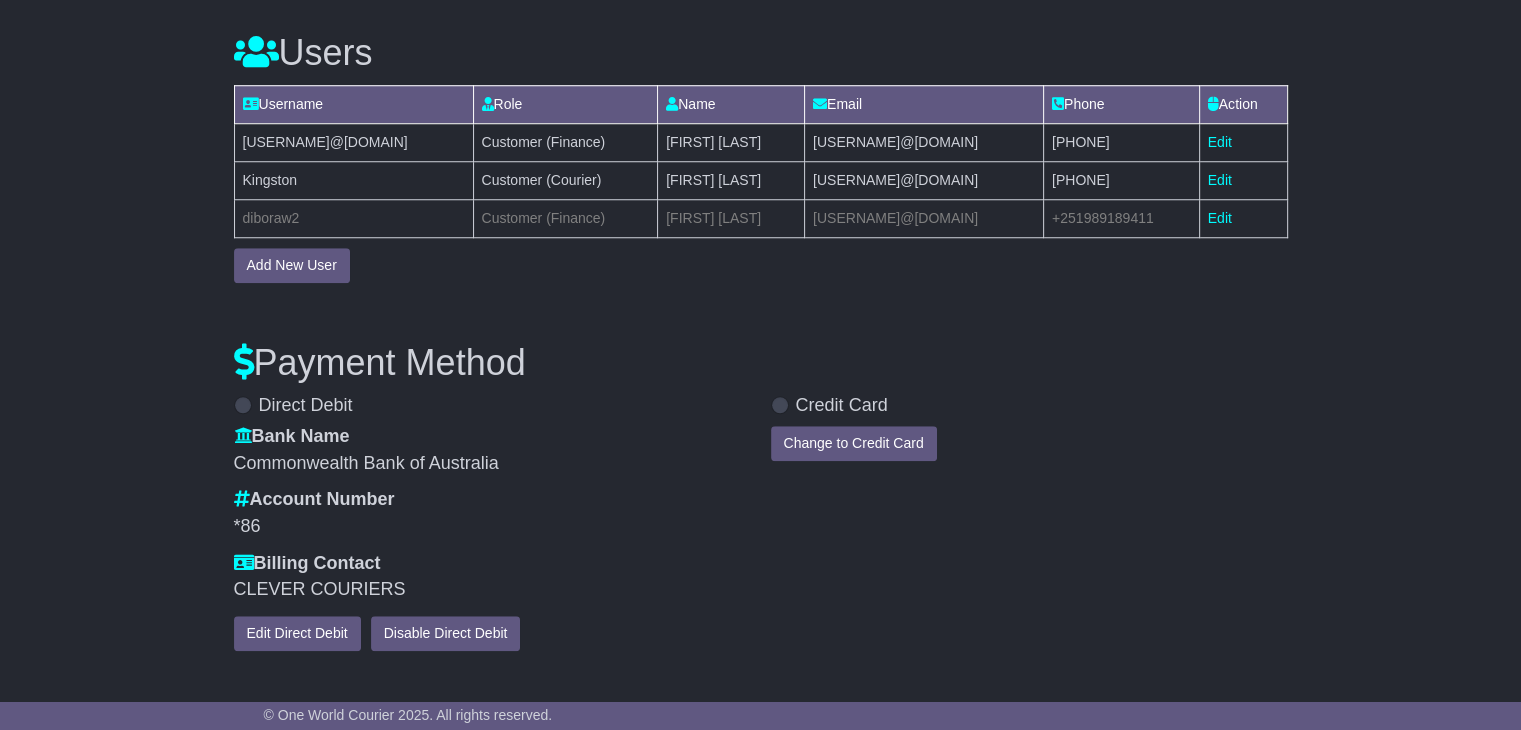 click on "Dibora Wondewesen" at bounding box center (731, 218) 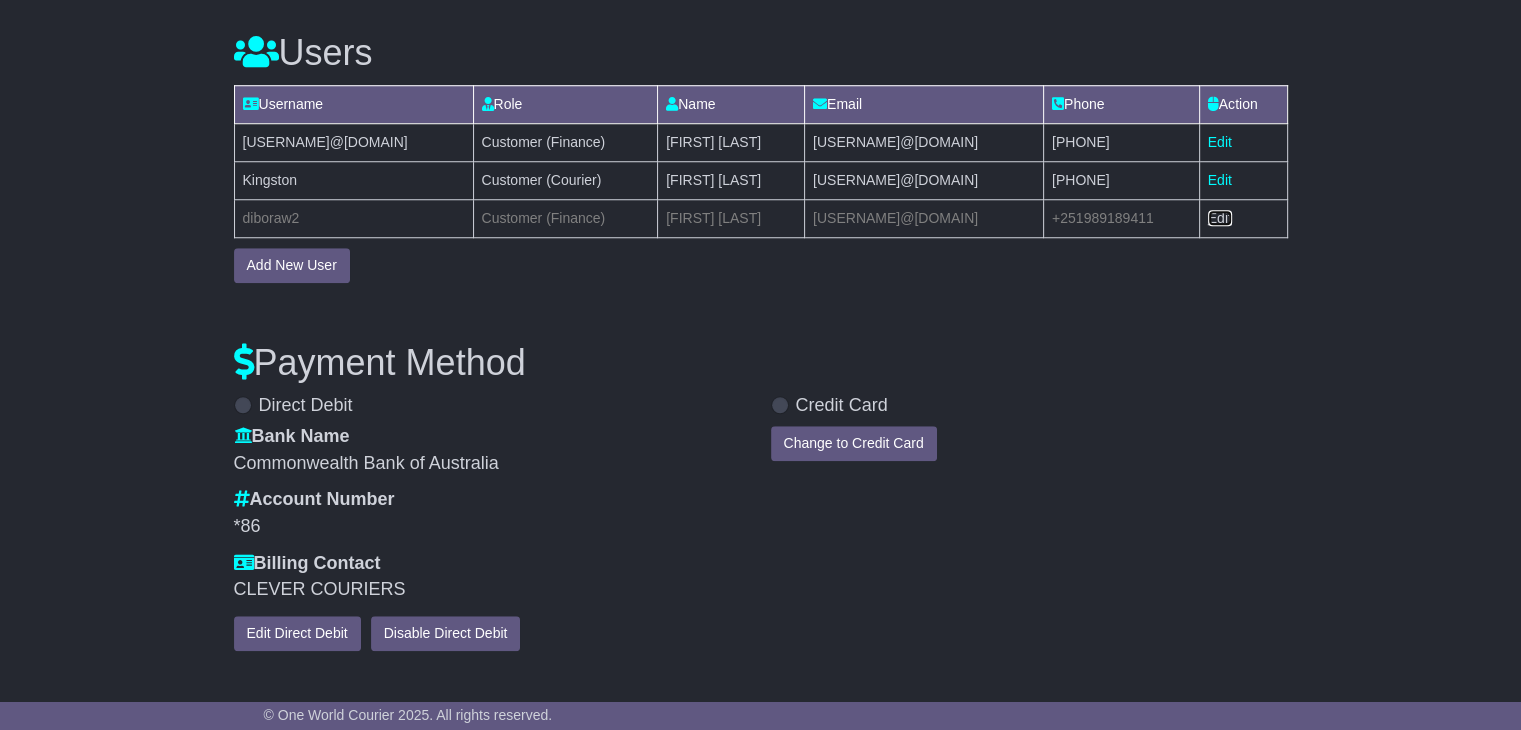 click on "Edit" at bounding box center [1220, 218] 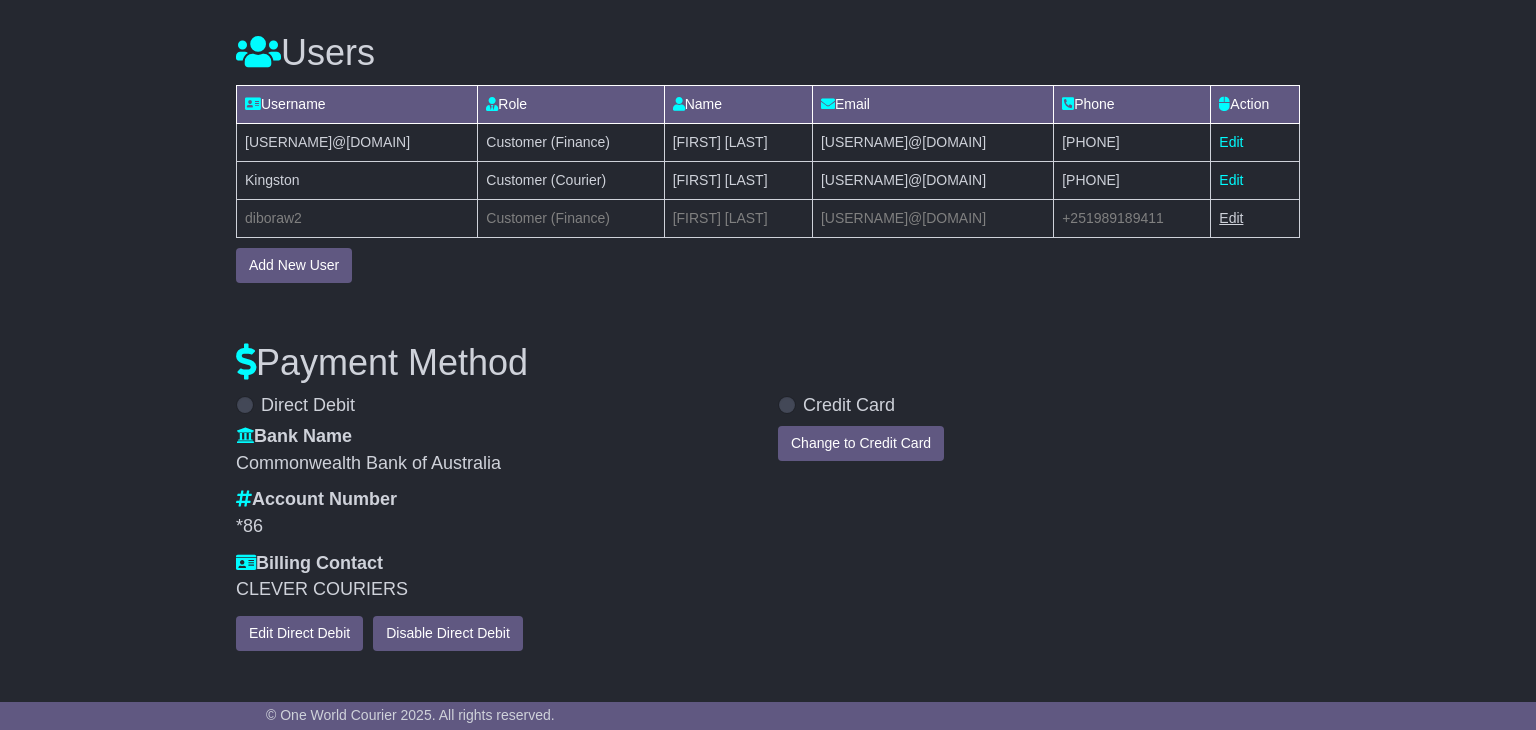select on "**" 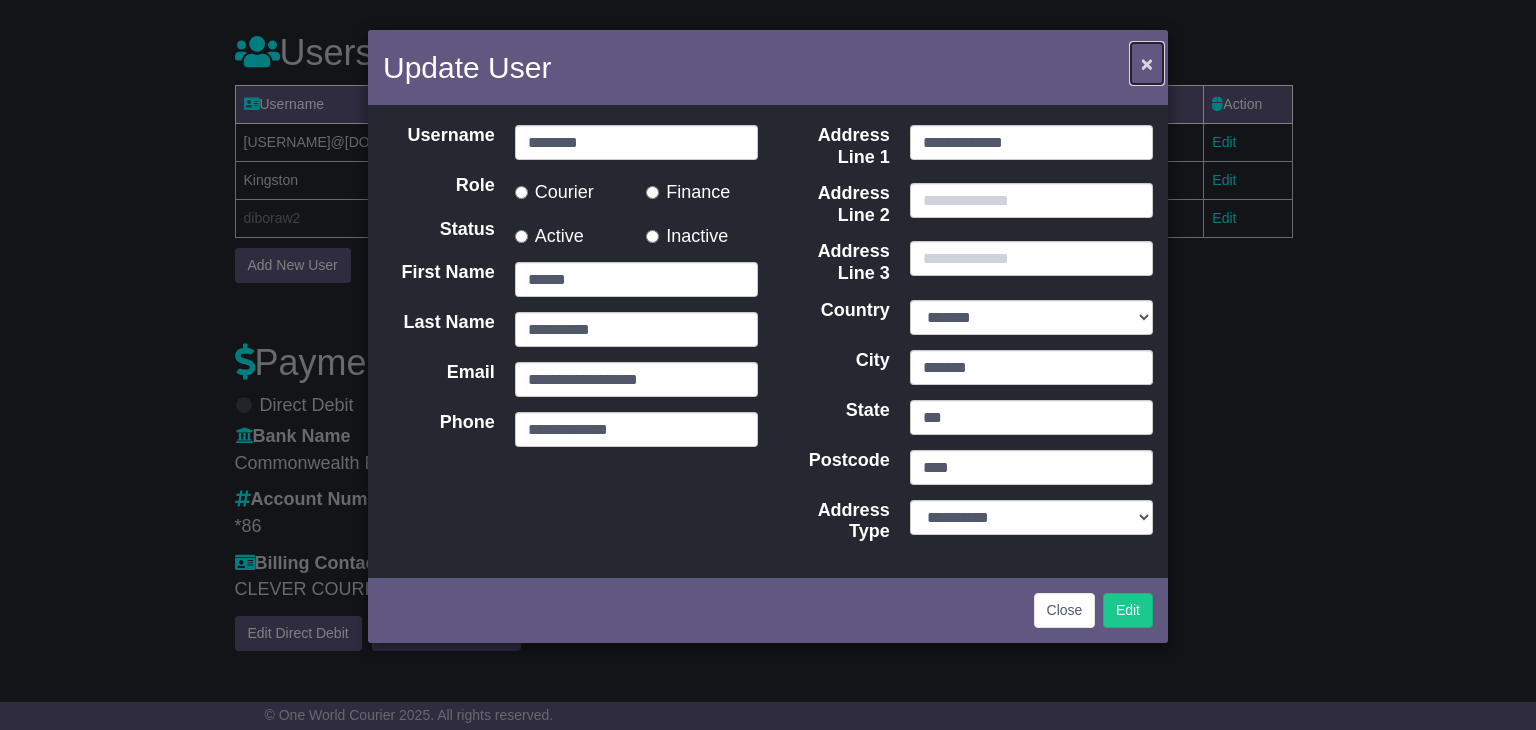 click on "×" at bounding box center [1147, 63] 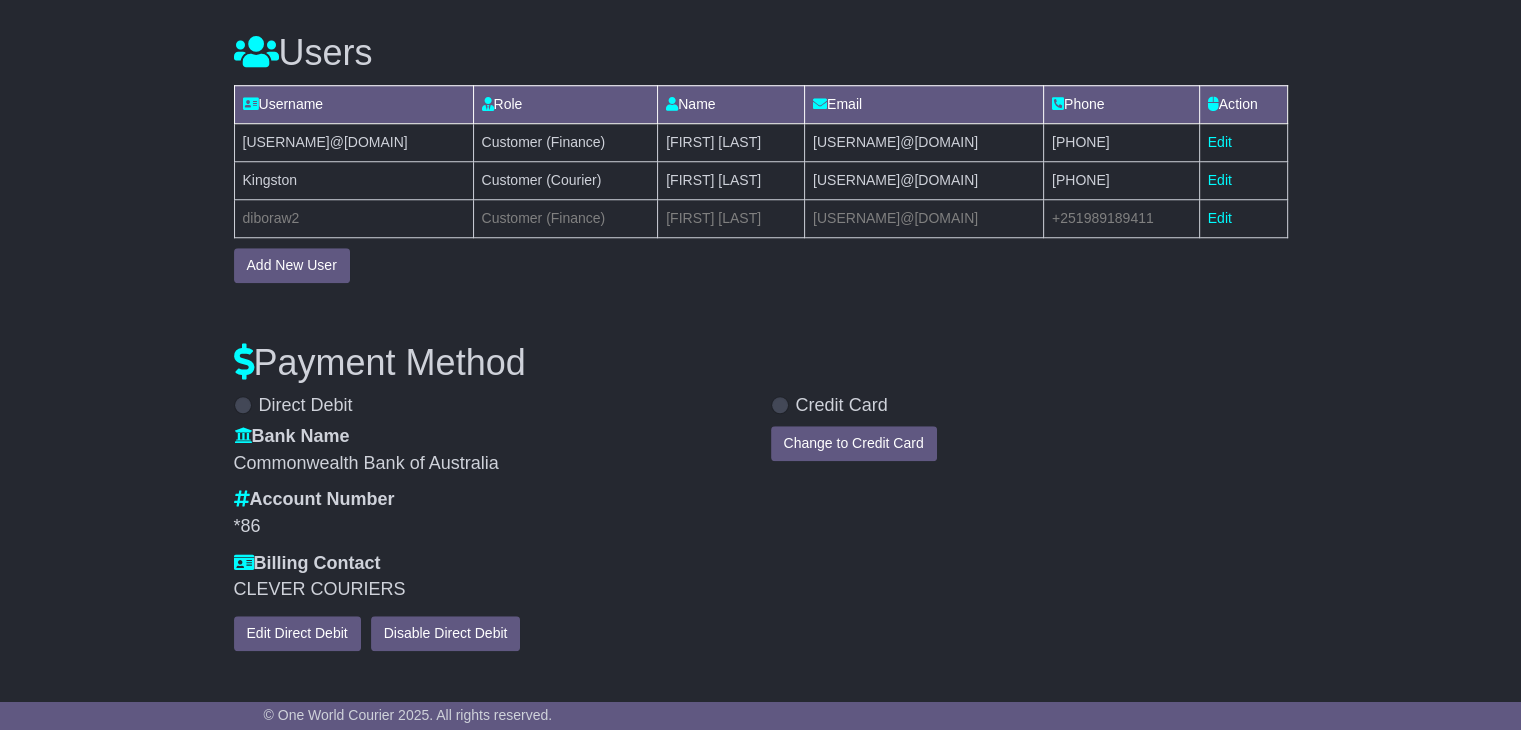 click on "Edit" at bounding box center [1243, 218] 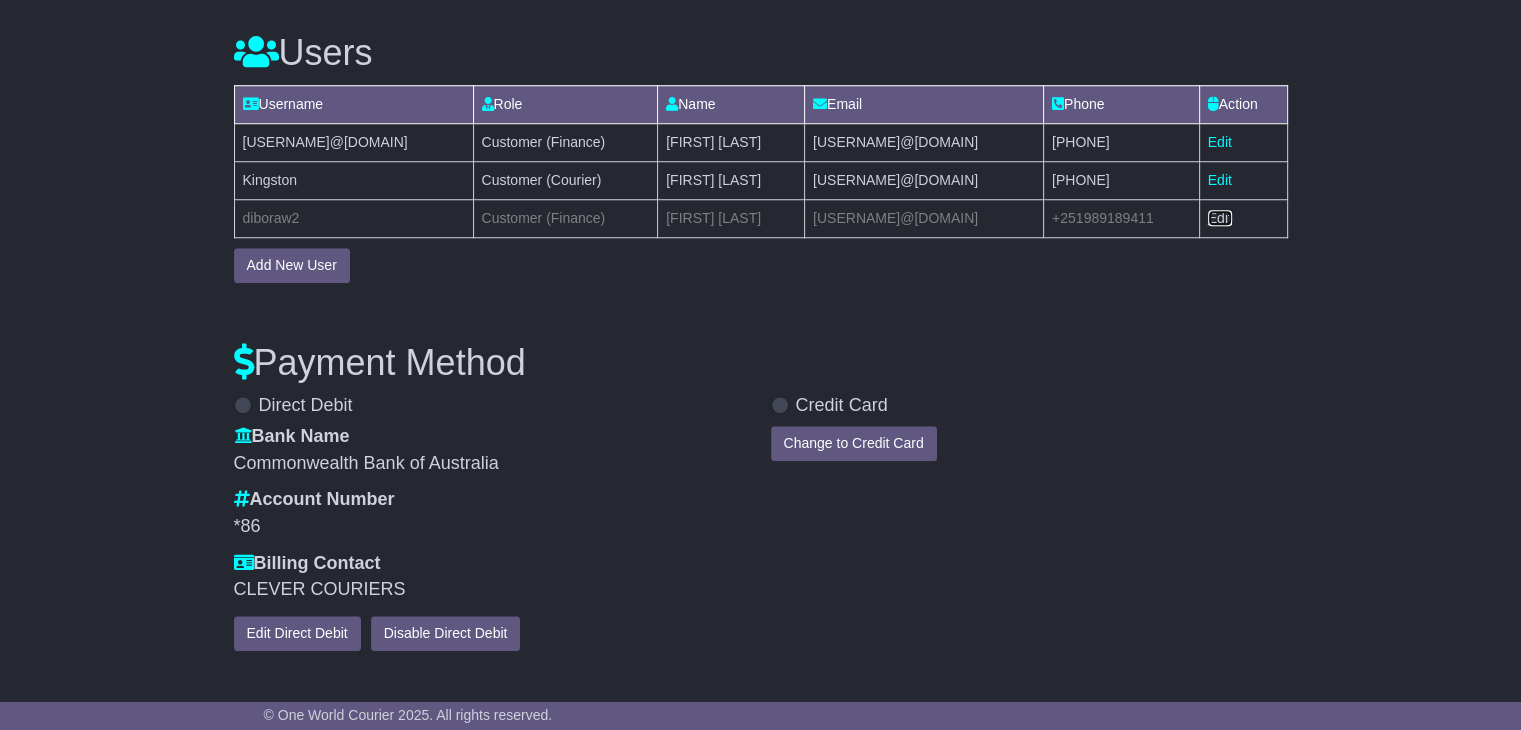 click on "Edit" at bounding box center [1220, 218] 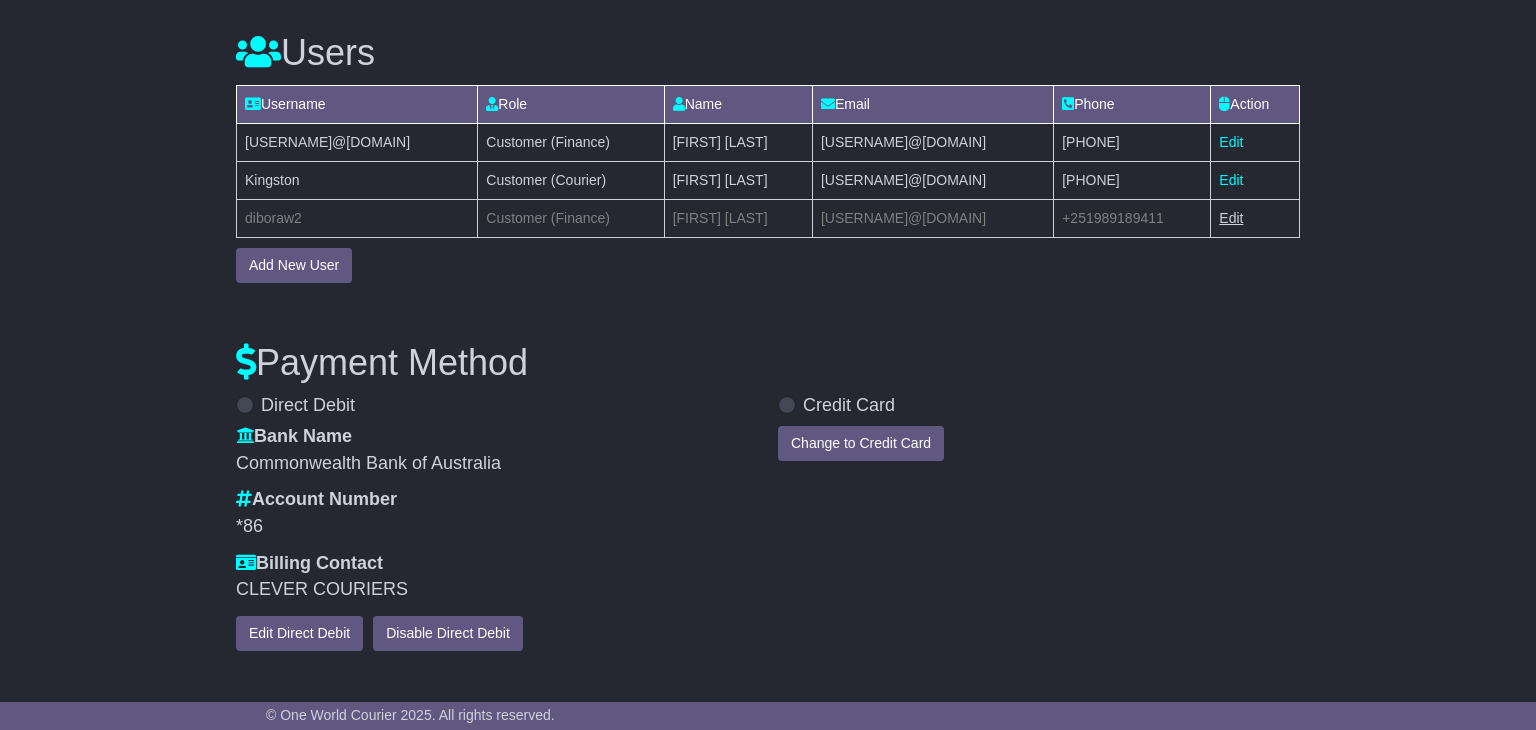 select on "**" 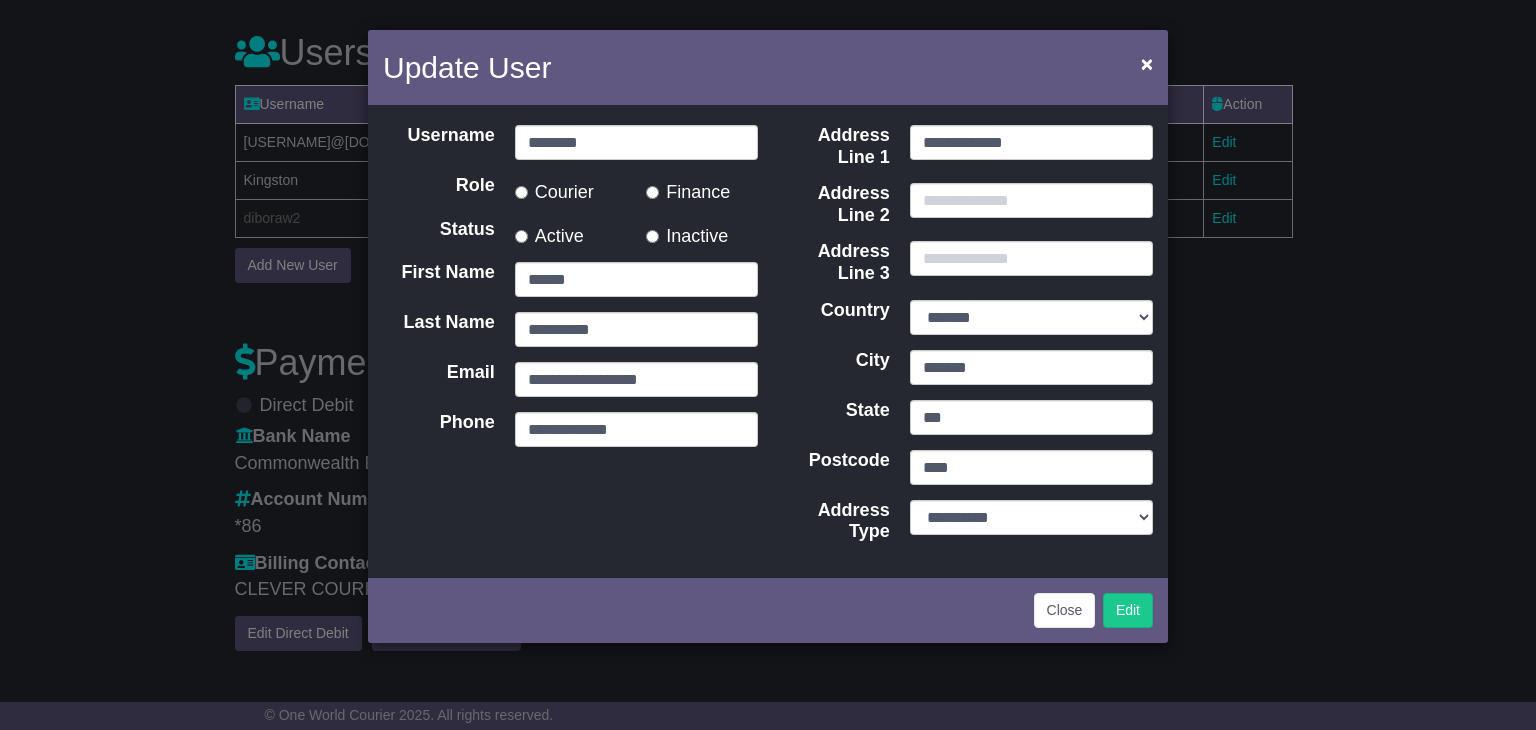 click on "Active" at bounding box center [549, 233] 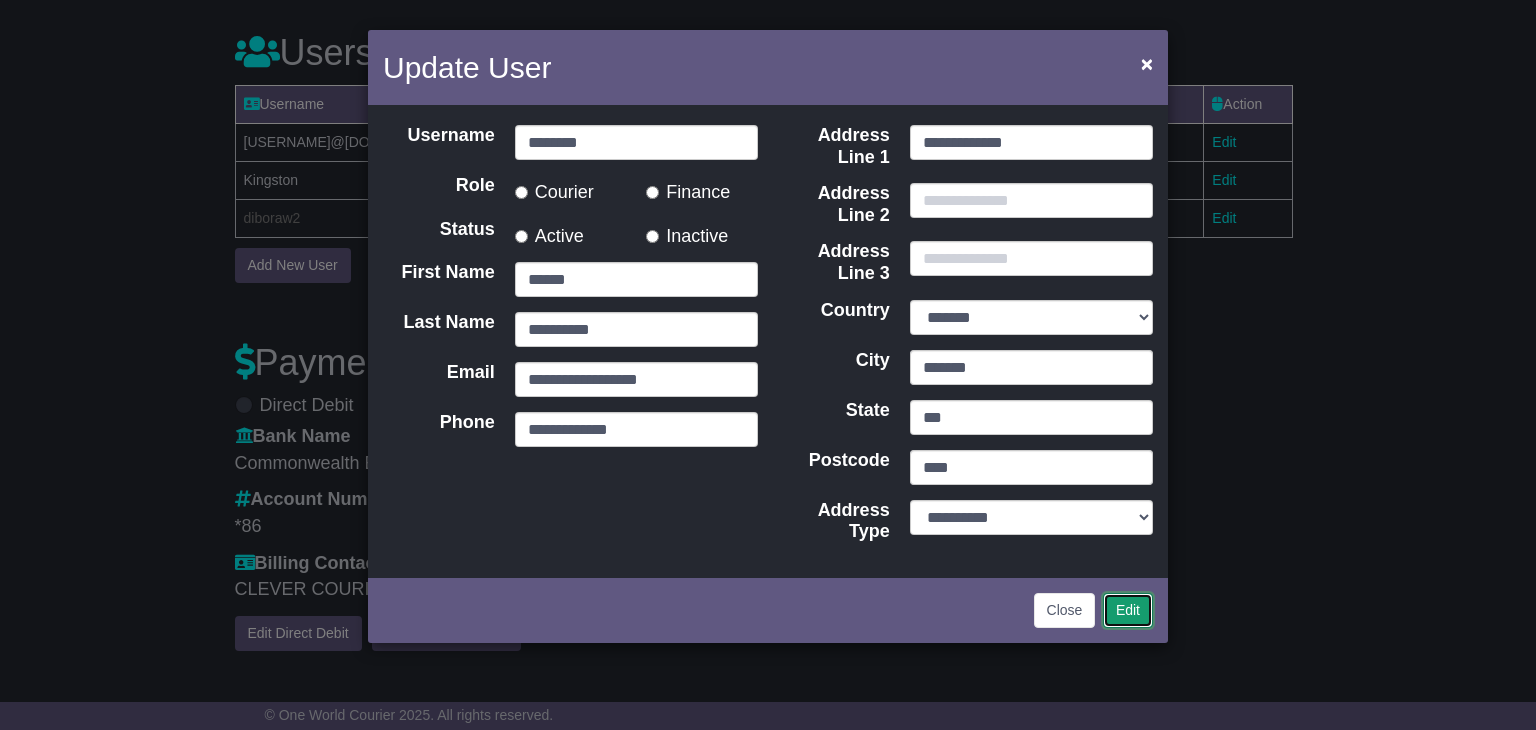 click on "Edit" at bounding box center [1128, 610] 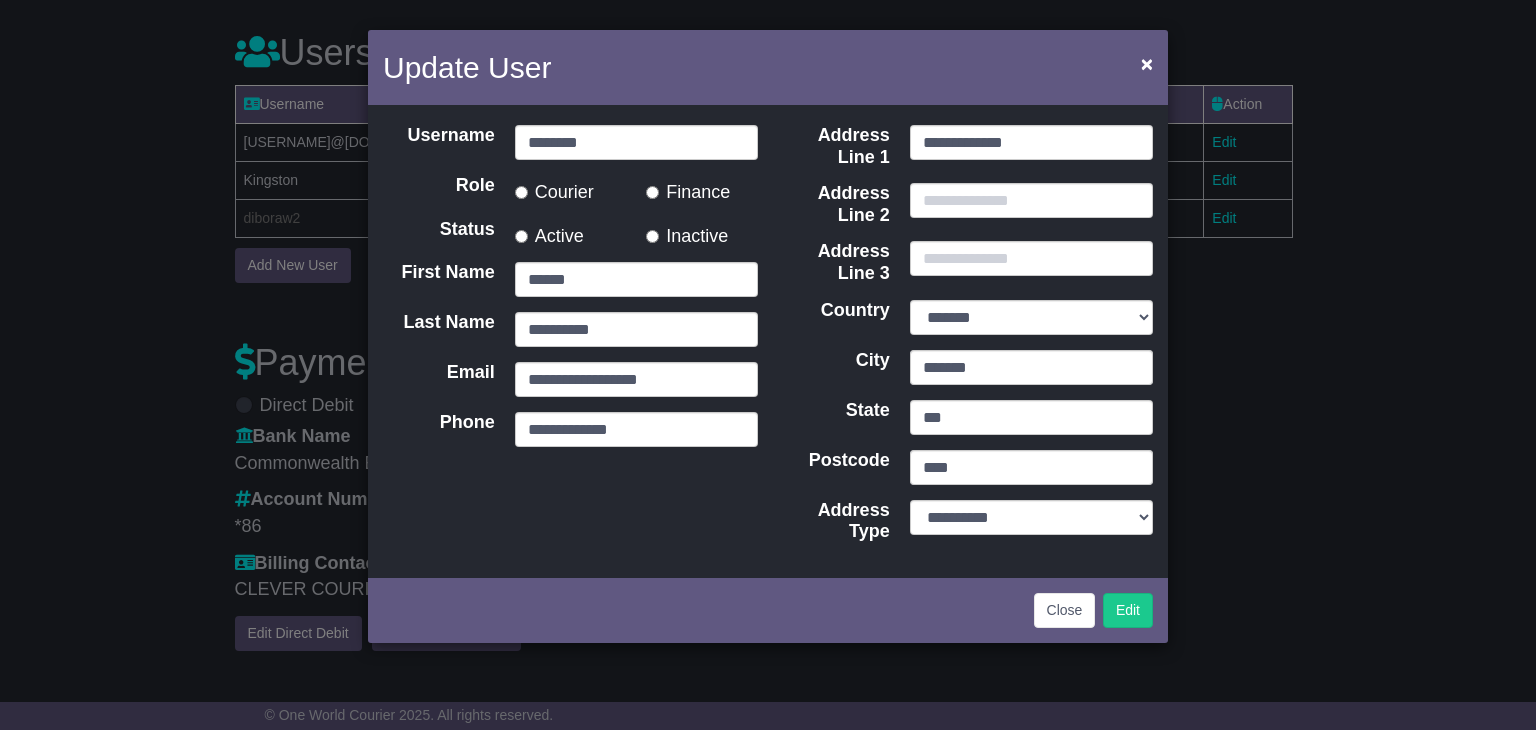 click on "Update User
×
Username
********
Role
Courier
Status ******" at bounding box center [768, 365] 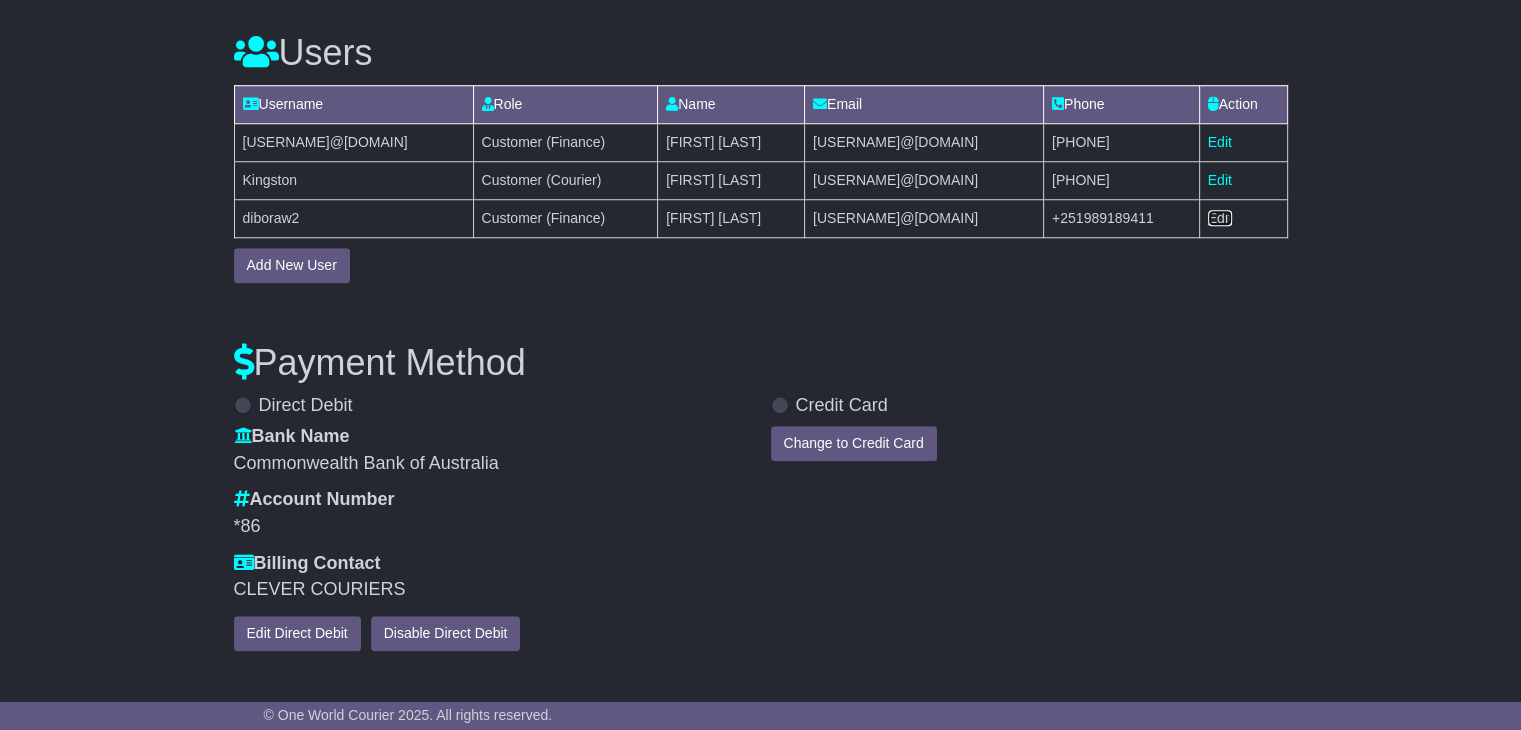 click on "Edit" at bounding box center (1220, 218) 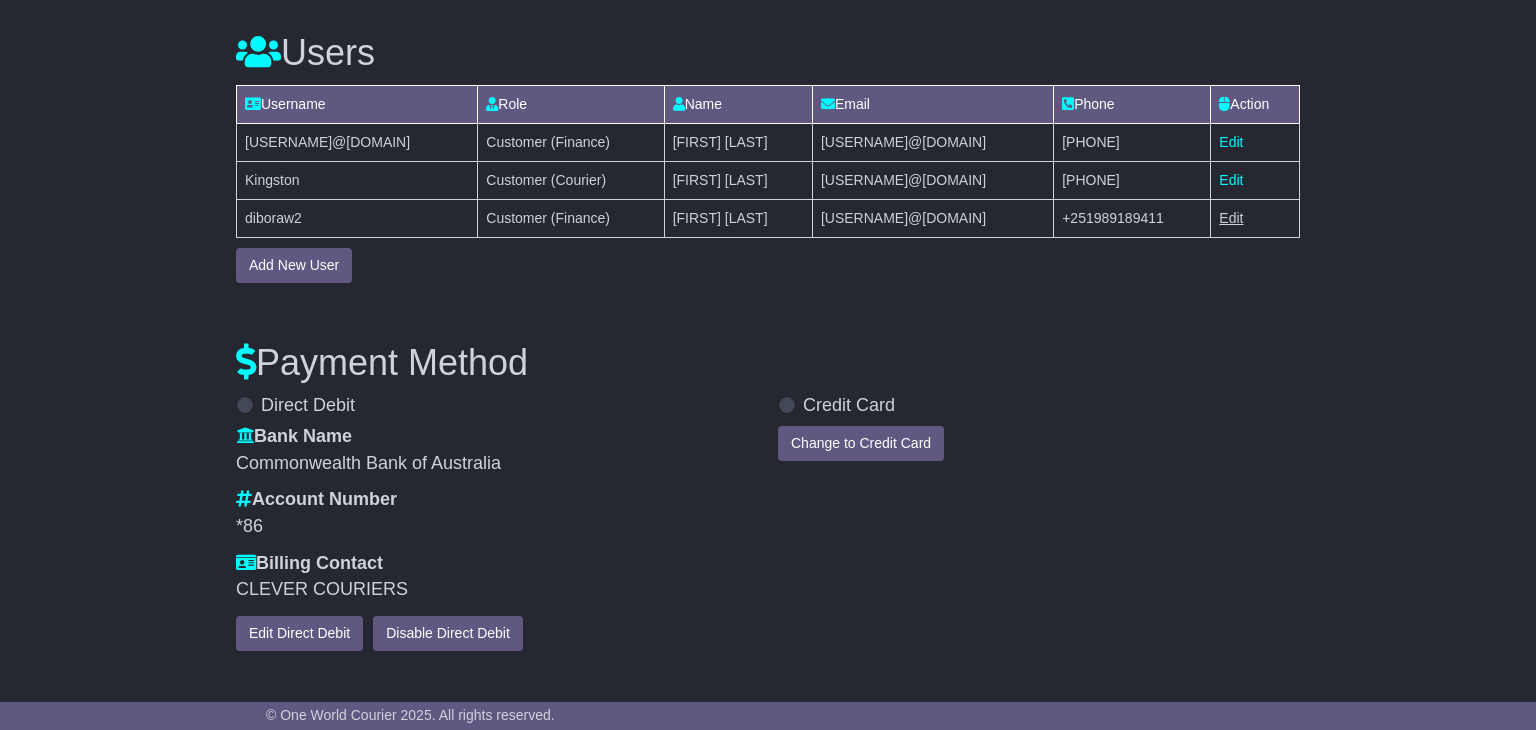 select on "**" 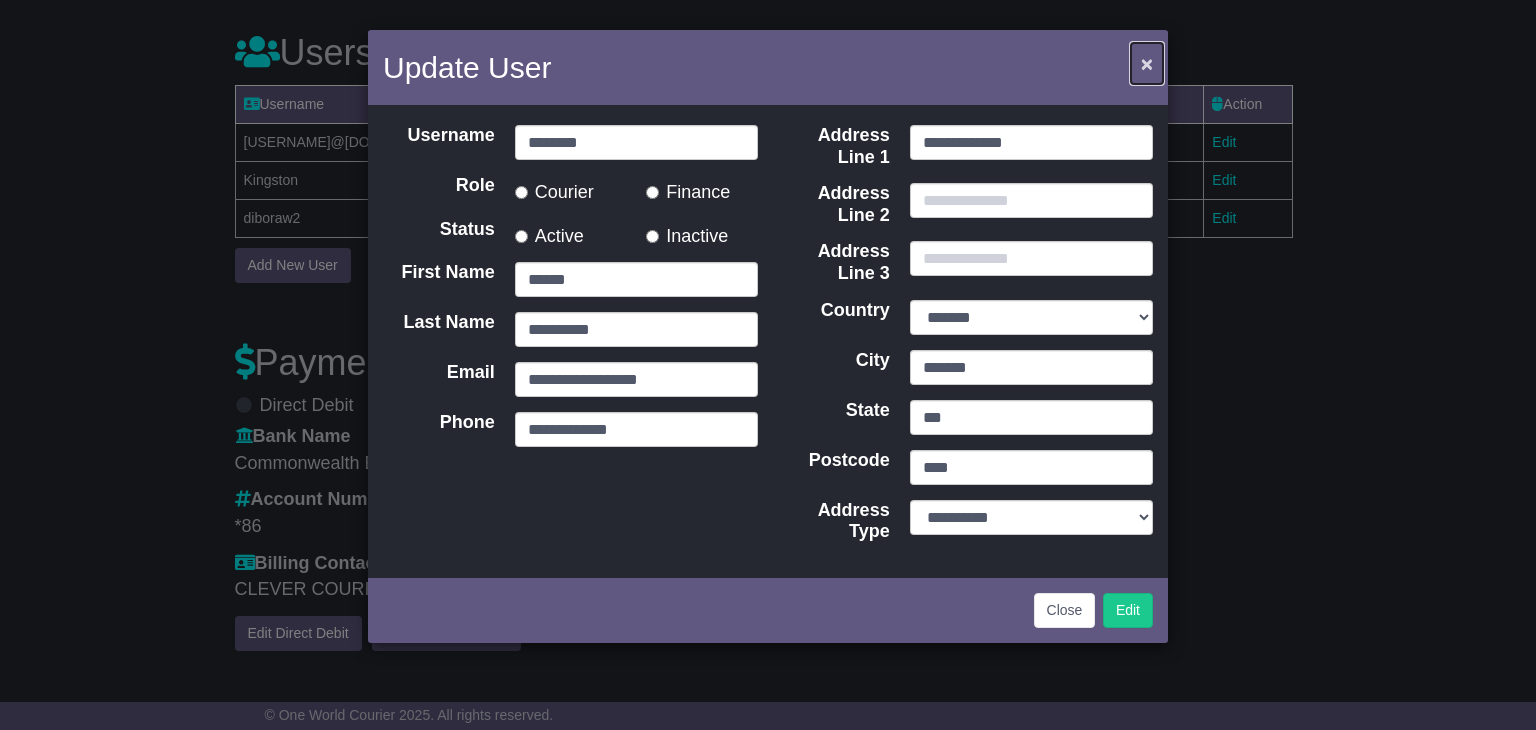 click on "×" at bounding box center [1147, 63] 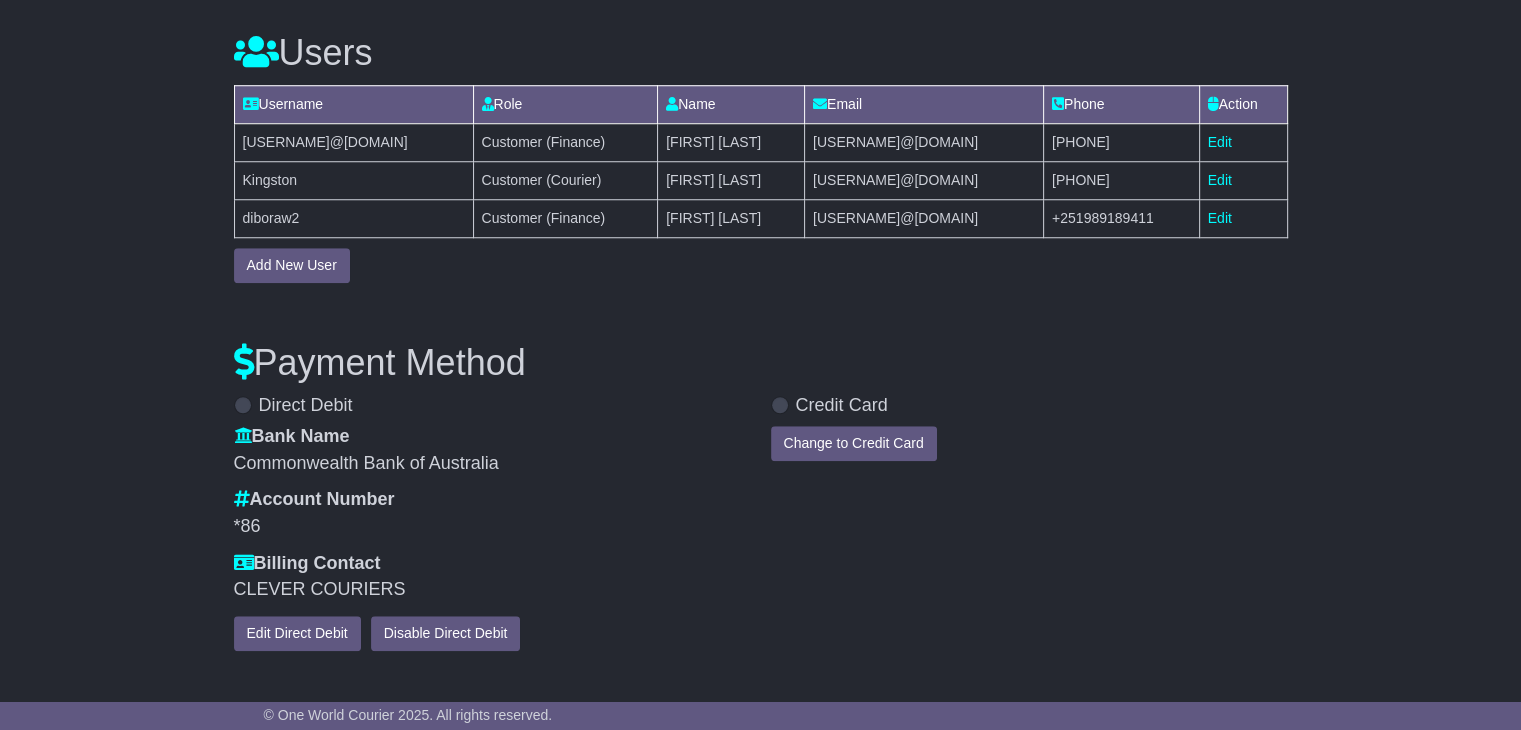 click on "Payment Method
Loading...
Direct Debit
Bank Name
Commonwealth Bank of Australia  Account Number *86  Billing Contact" at bounding box center (761, 482) 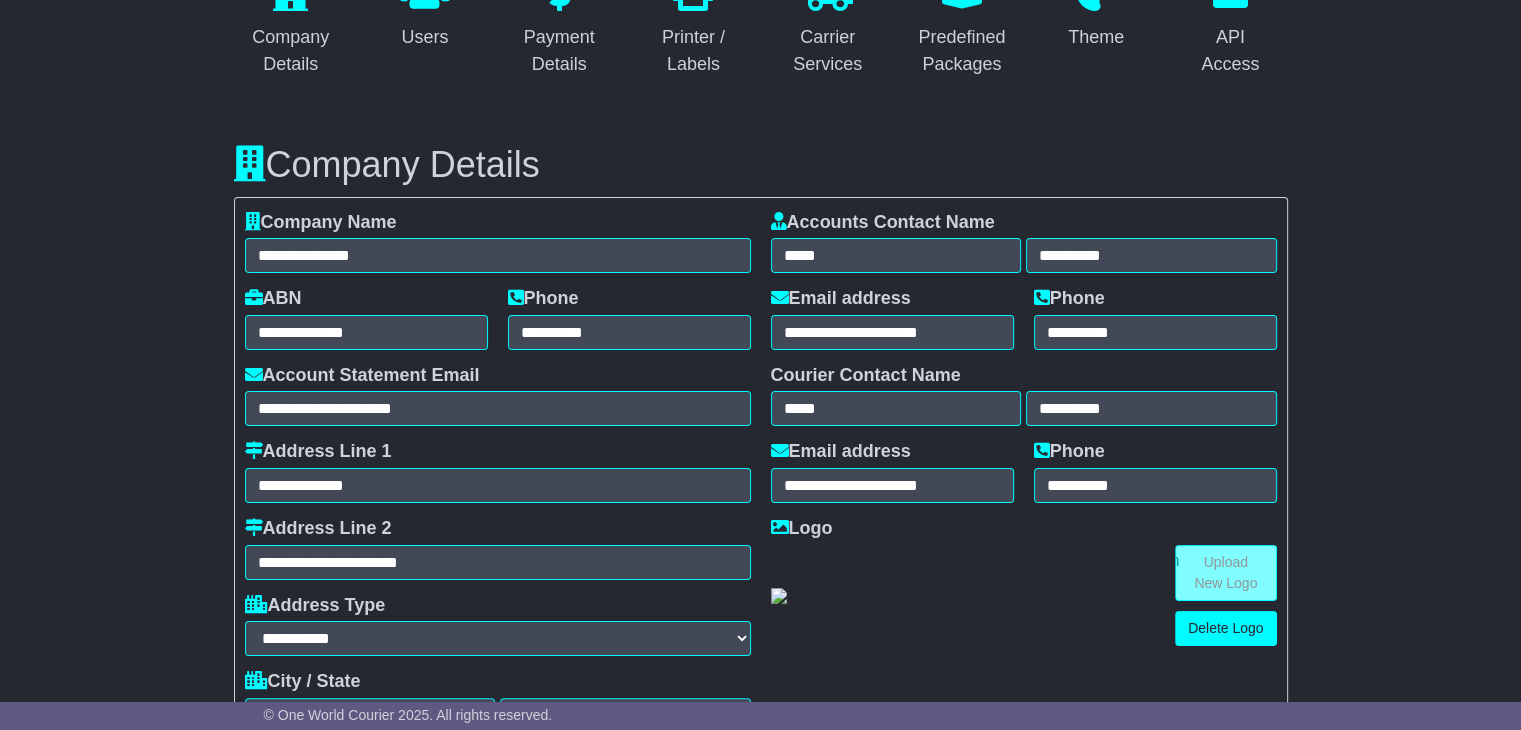 scroll, scrollTop: 0, scrollLeft: 0, axis: both 